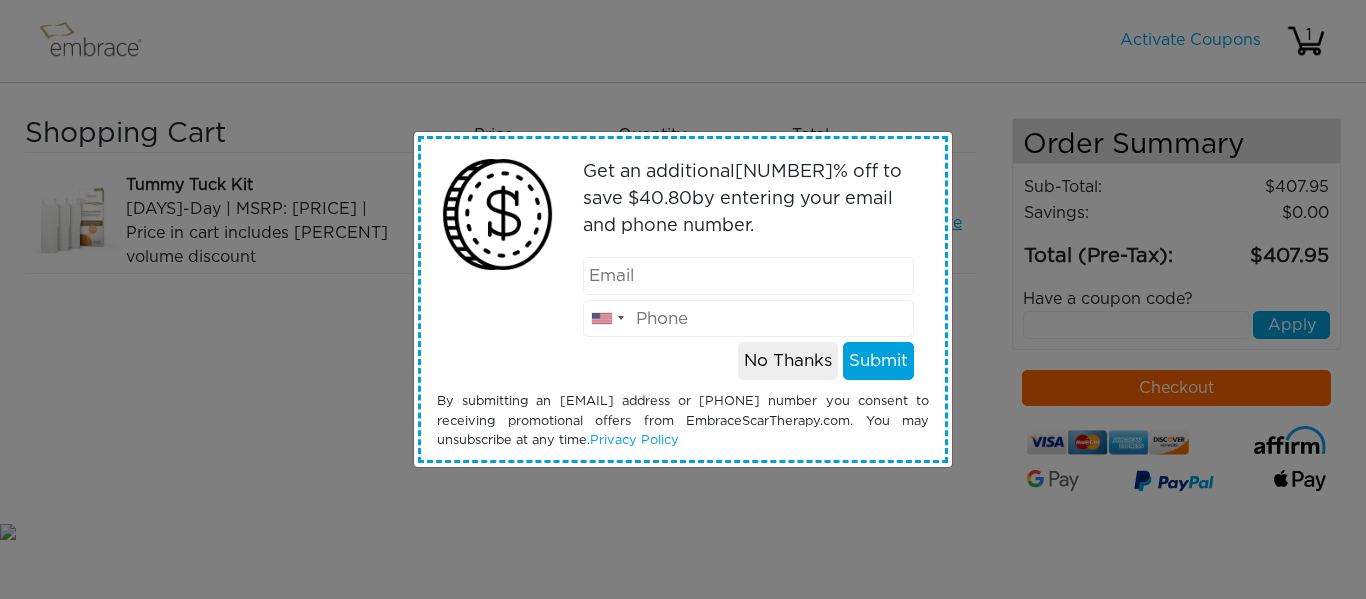 scroll, scrollTop: 0, scrollLeft: 0, axis: both 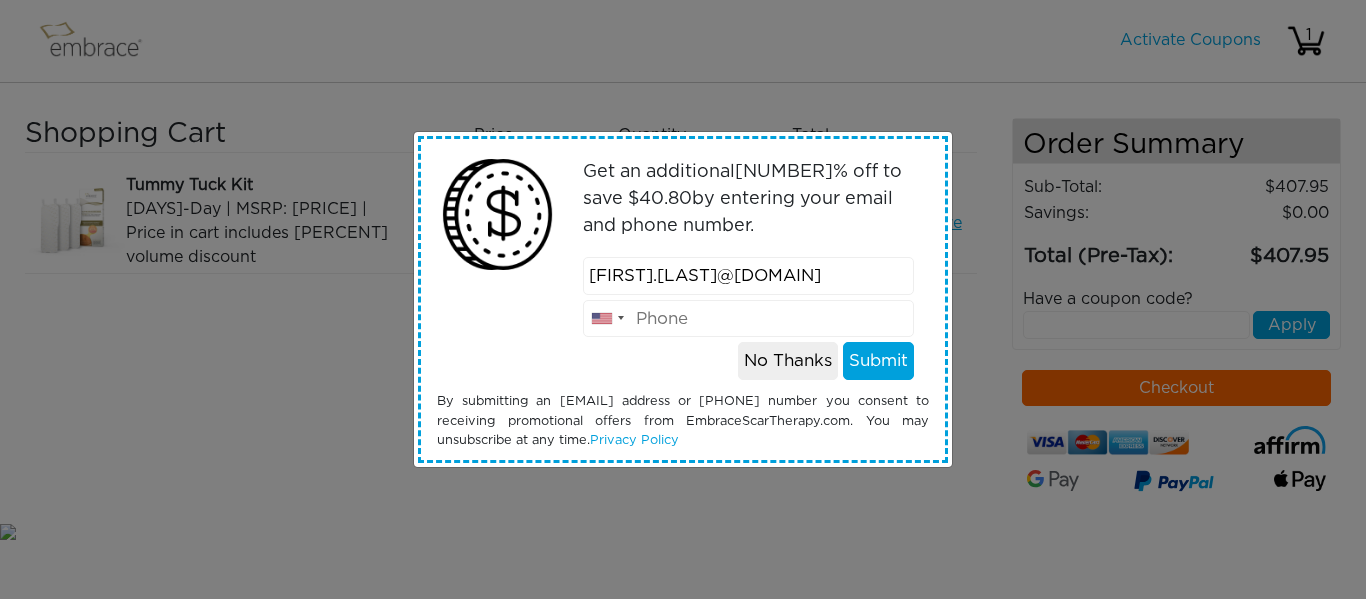 type on "[FIRST].[LAST]@[DOMAIN]" 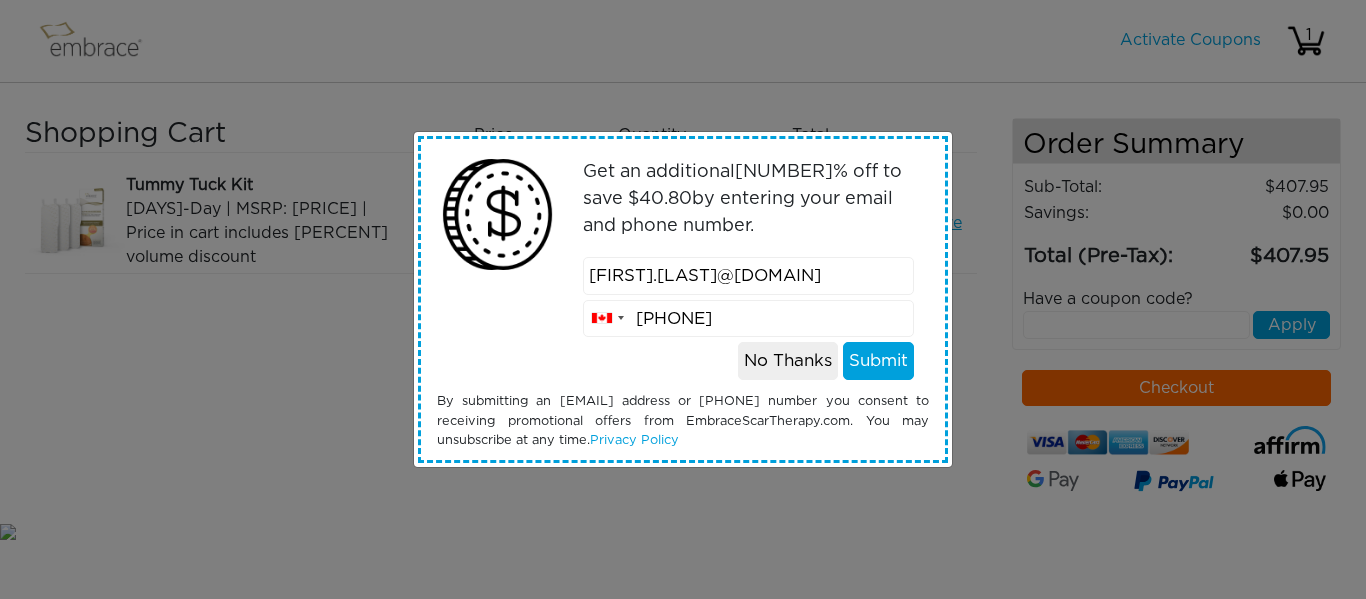 type on "[PHONE]" 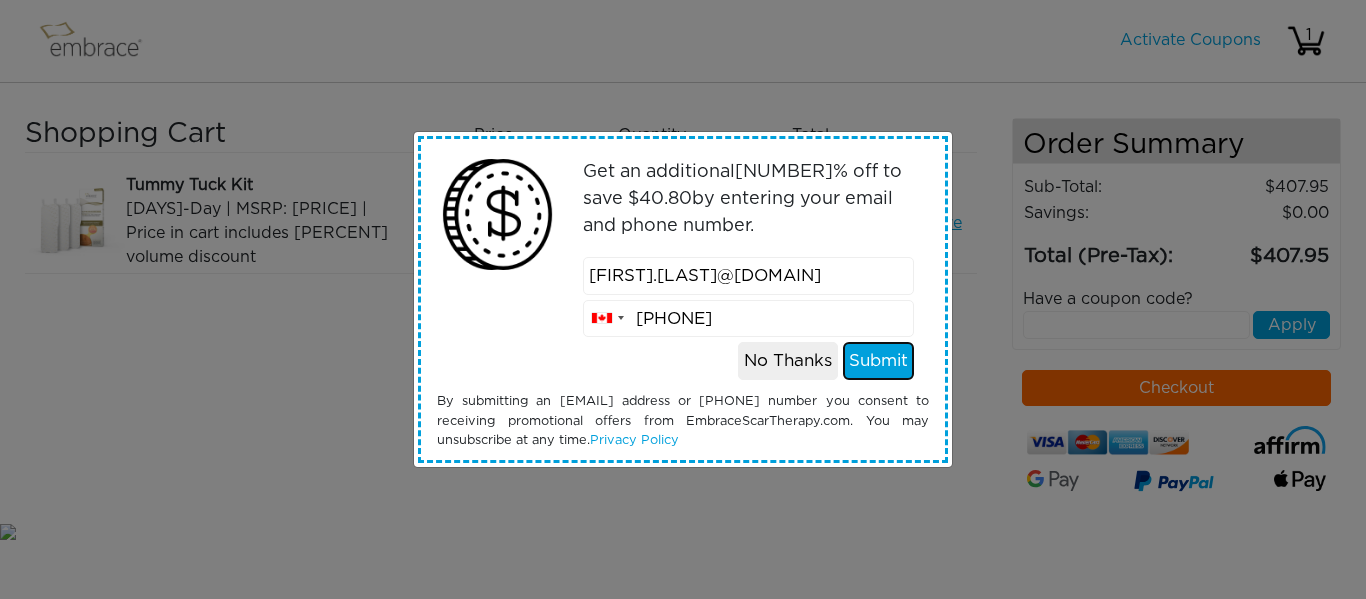 click on "Submit" at bounding box center [878, 361] 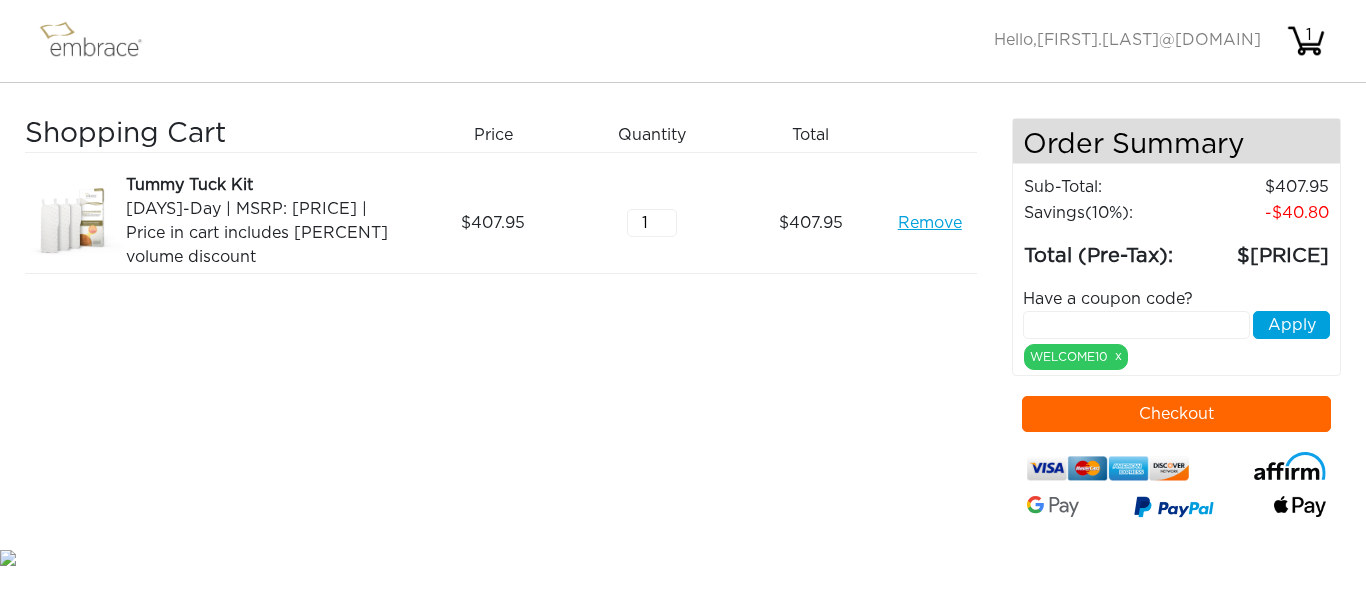 click at bounding box center [1136, 325] 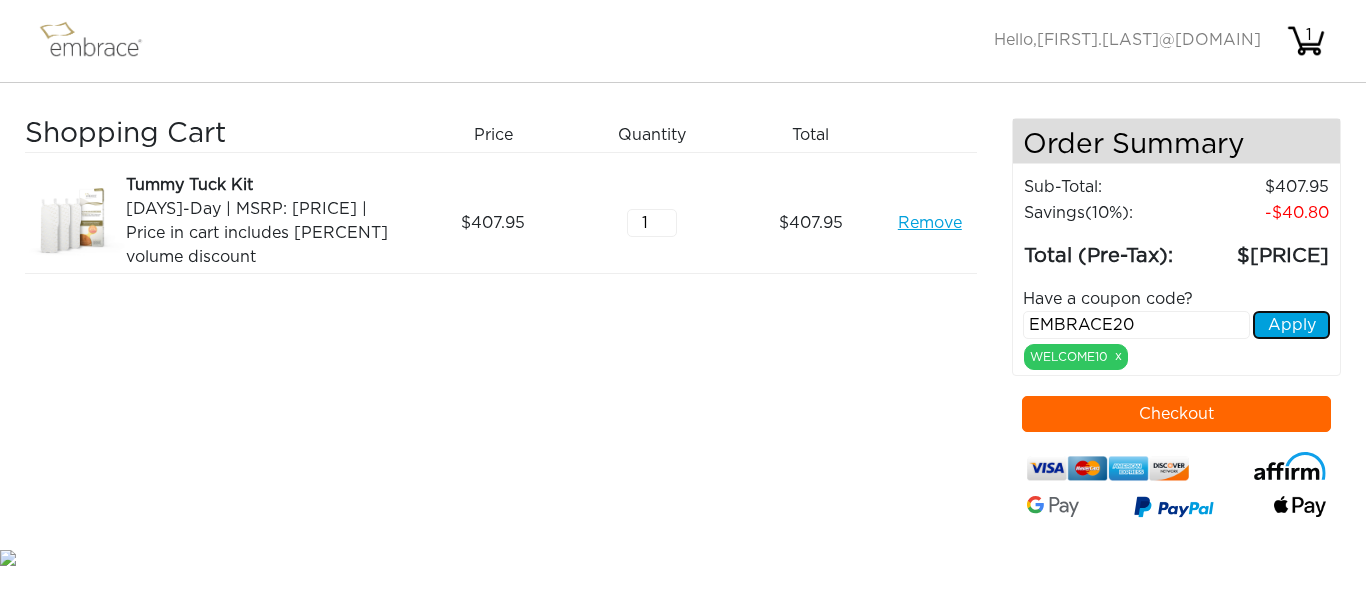 click on "Apply" at bounding box center [1291, 325] 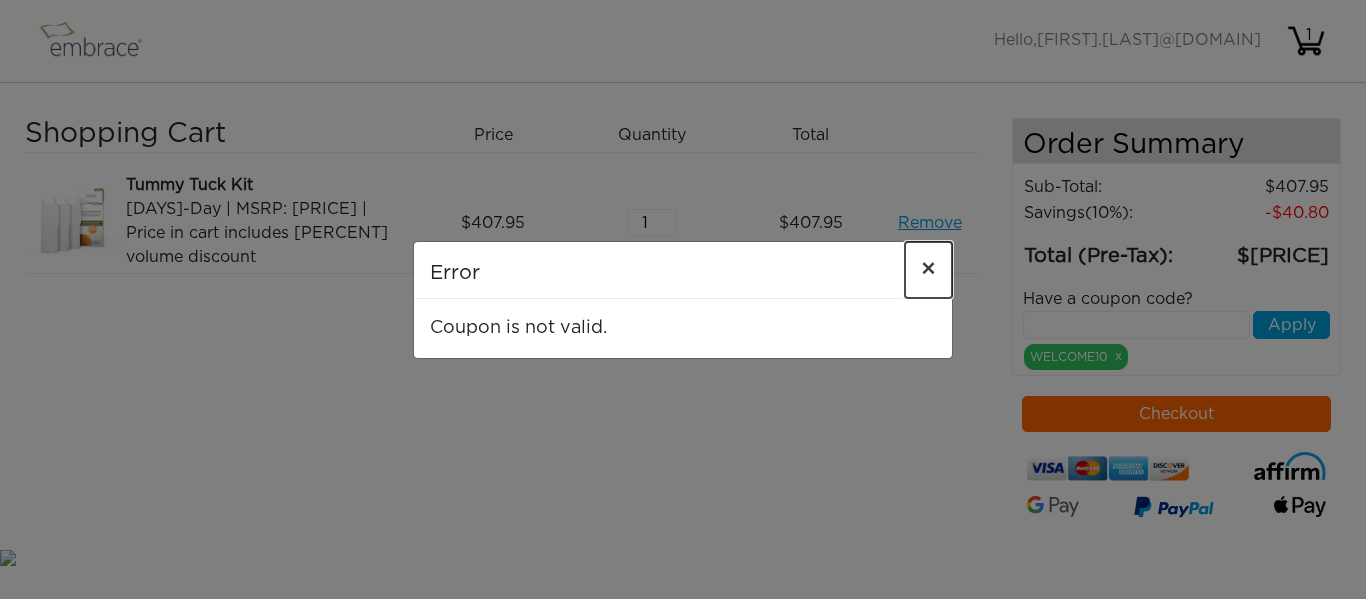 click on "×" at bounding box center (928, 270) 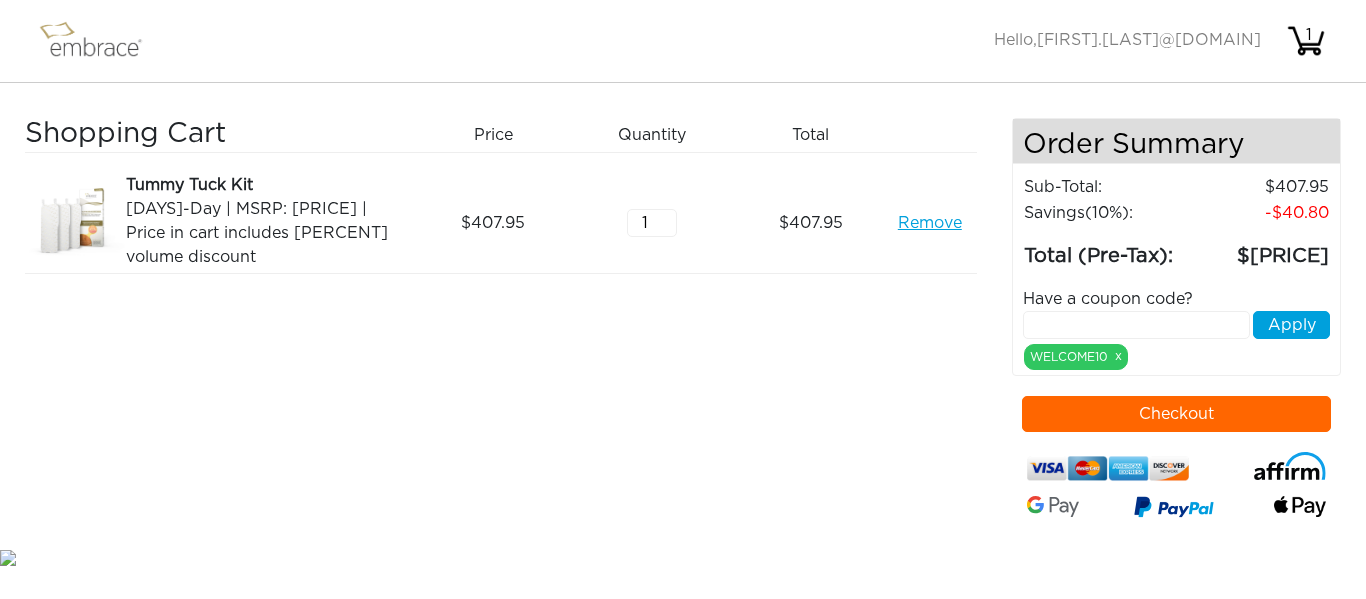click at bounding box center [1136, 325] 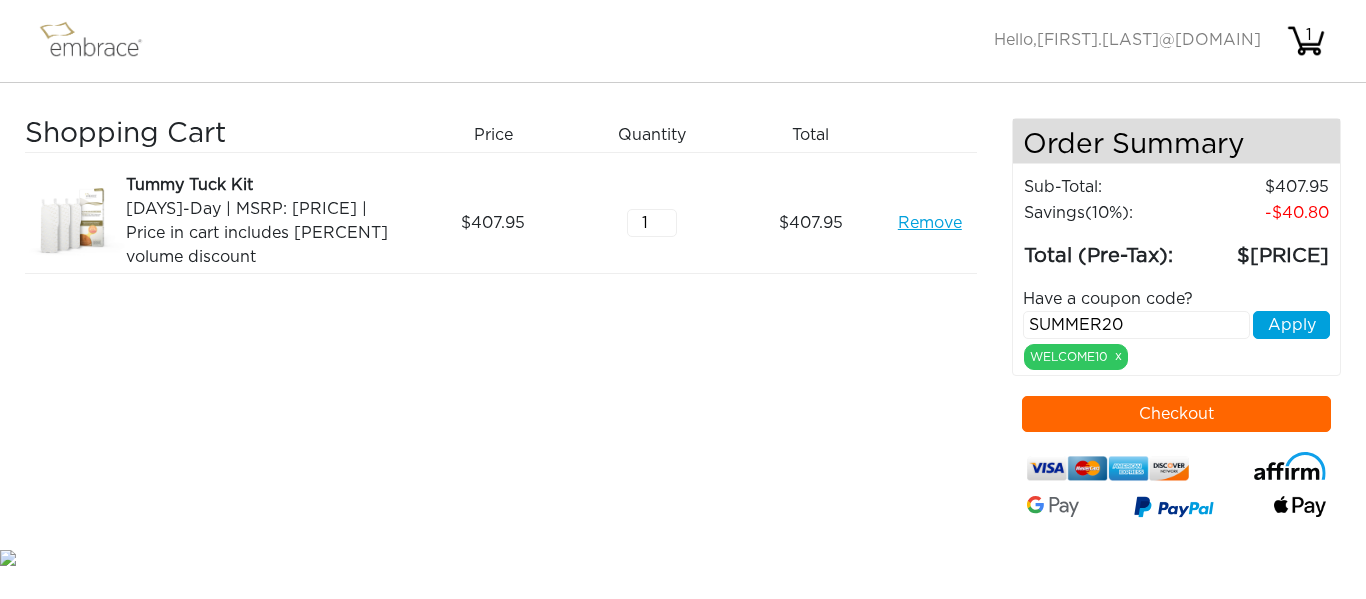 type on "SUMMER20" 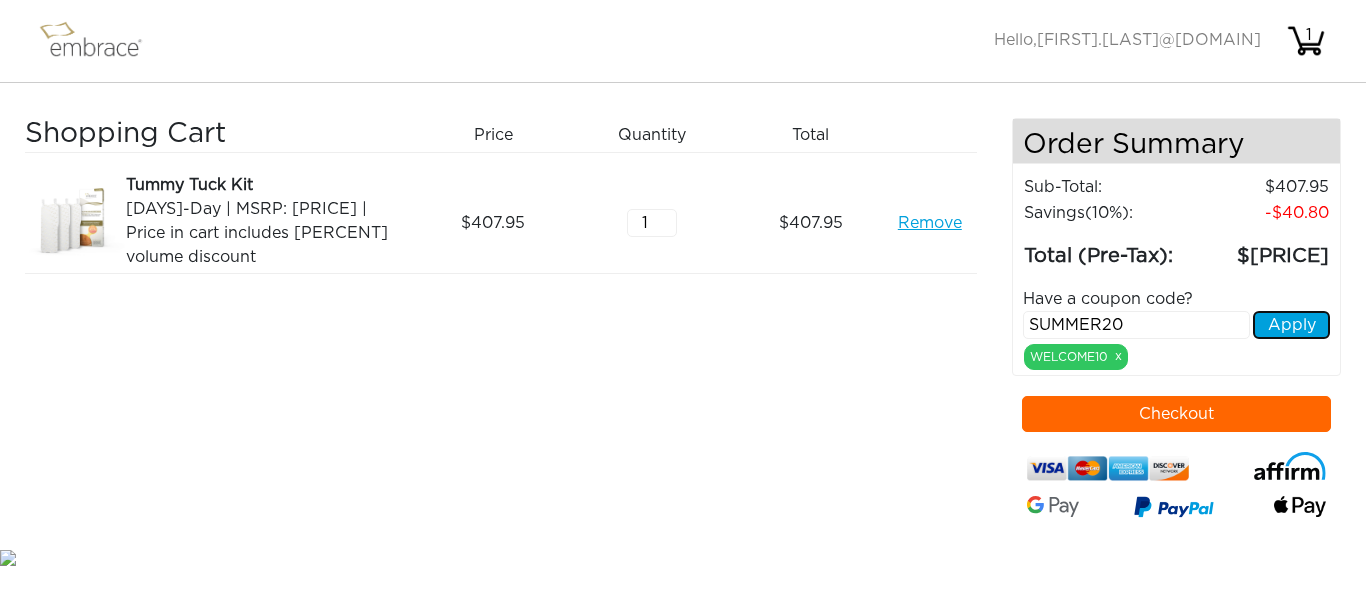 click on "Apply" at bounding box center [1291, 325] 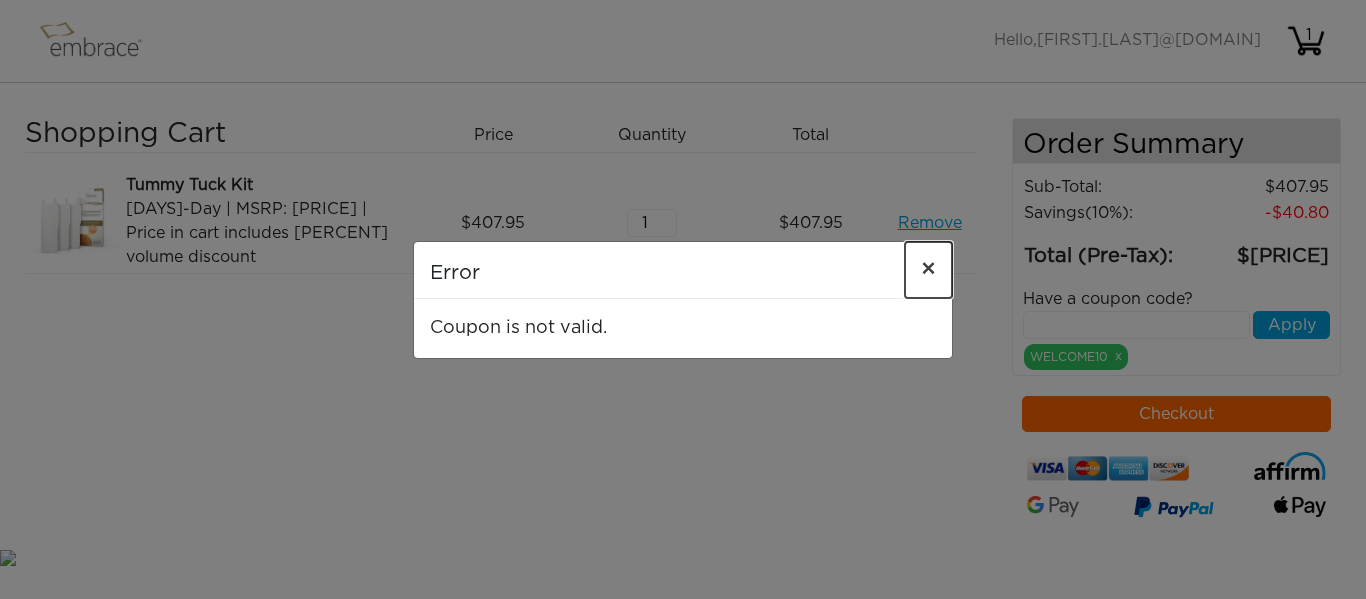 click on "•" at bounding box center (928, 270) 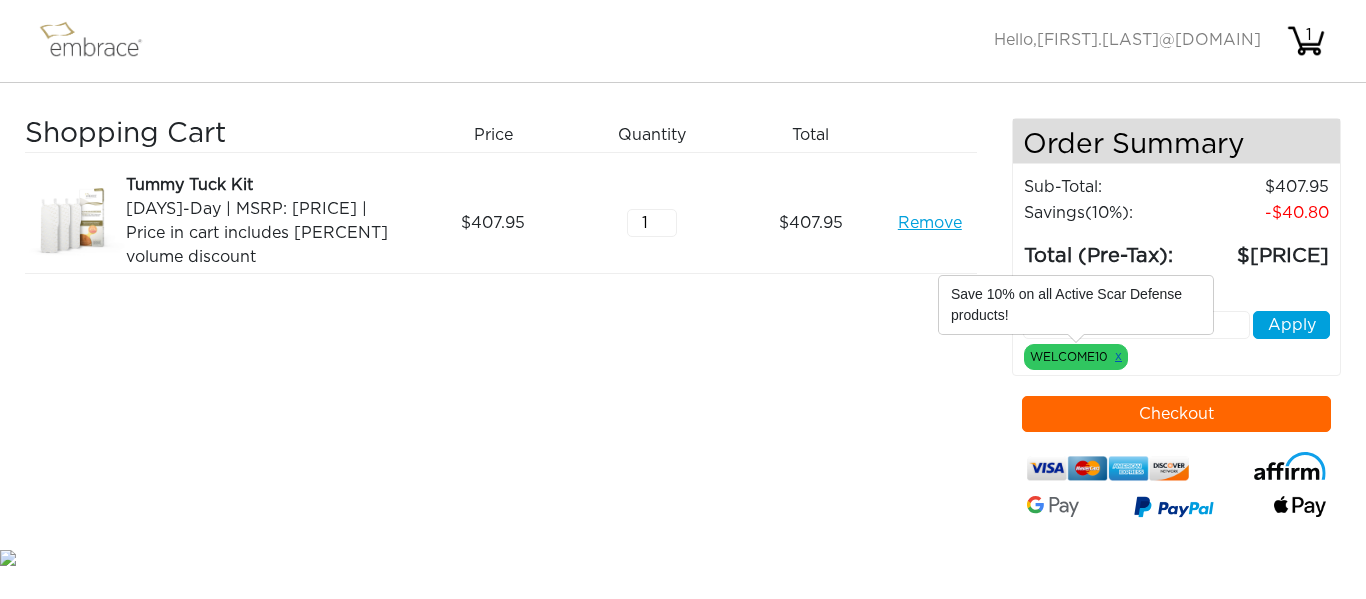 click on "x" at bounding box center (1118, 356) 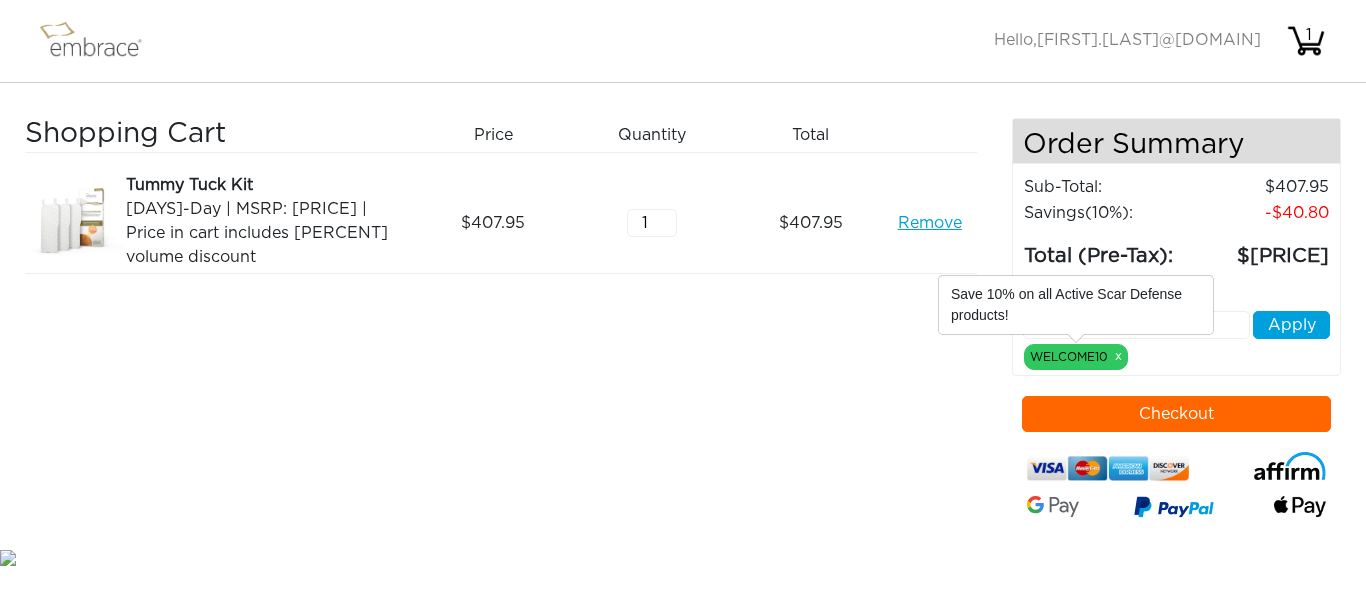 click on "WELCOME10  x" at bounding box center [1076, 357] 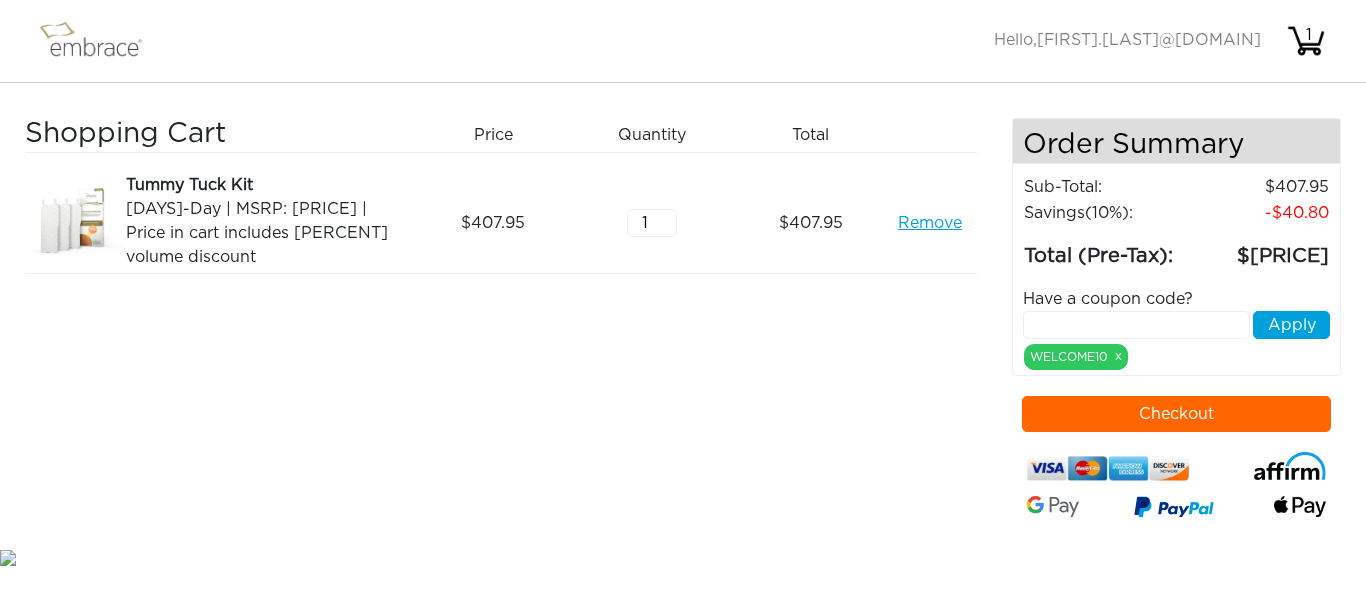 click on "Have a coupon code?
Apply
WELCOME10  x" at bounding box center [1176, 321] 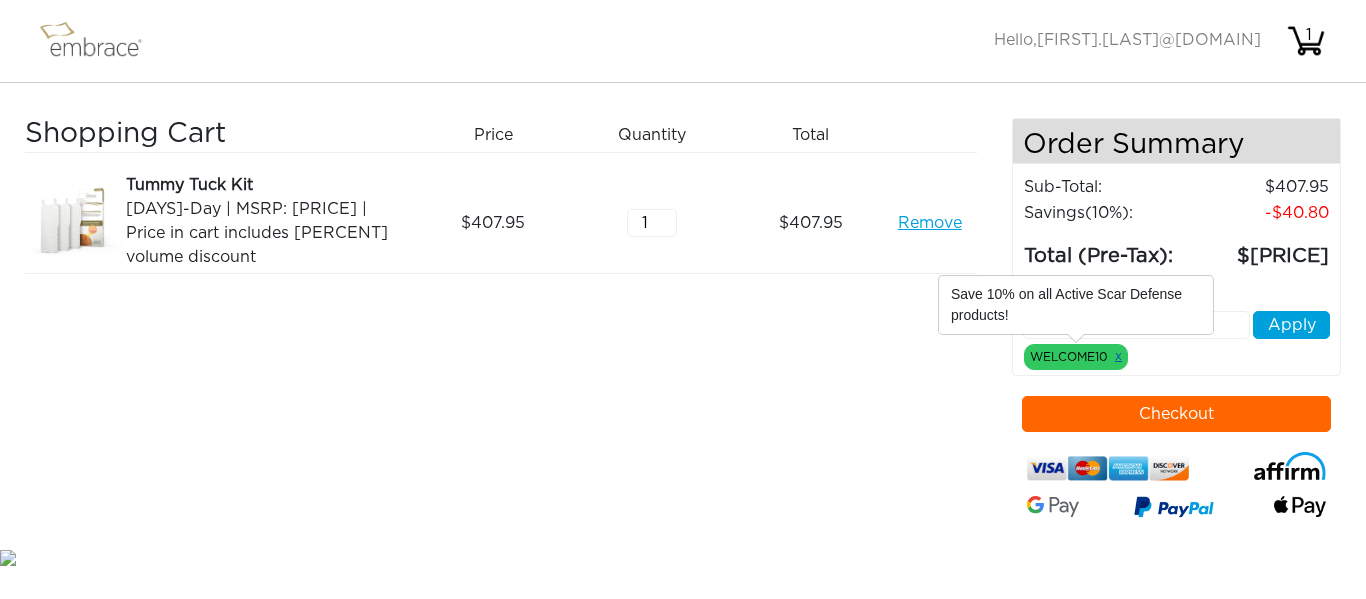 click on "x" at bounding box center [1118, 356] 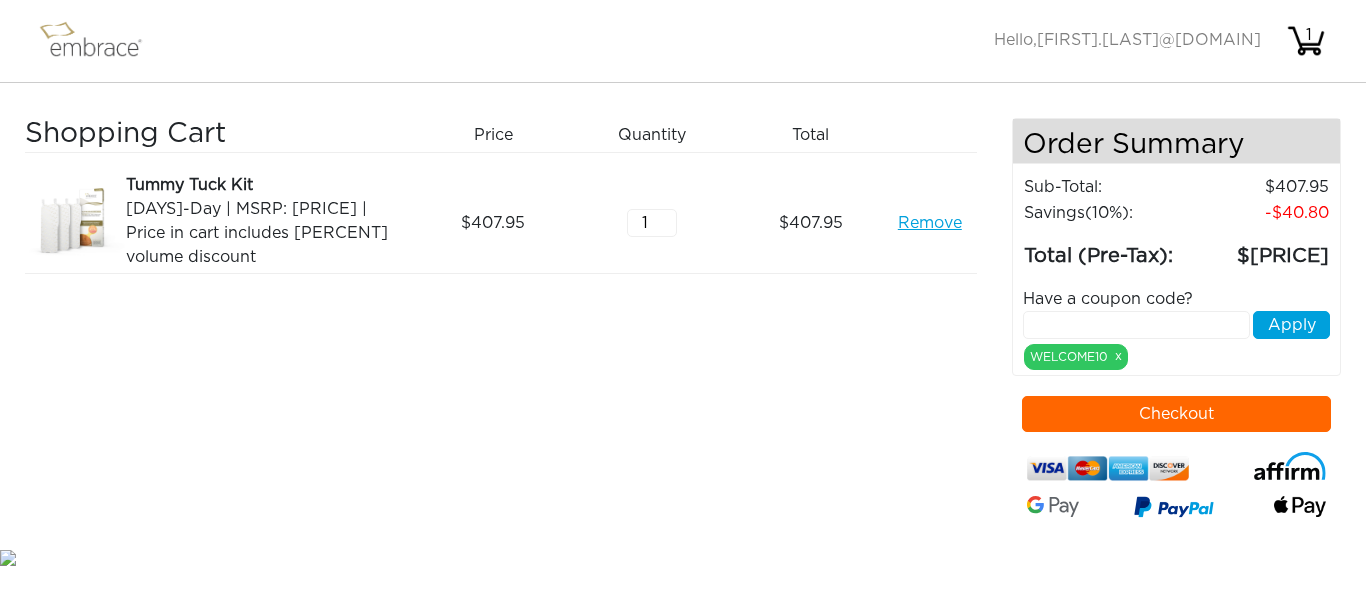 click on "Remove" at bounding box center (930, 223) 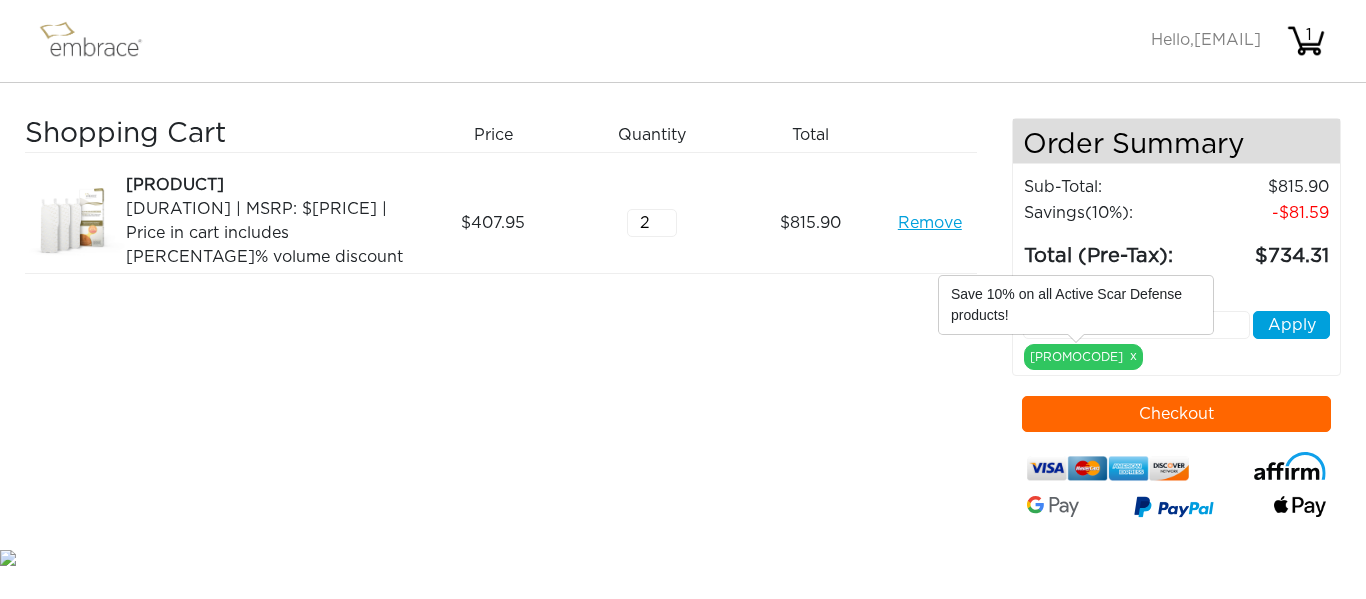 scroll, scrollTop: 0, scrollLeft: 0, axis: both 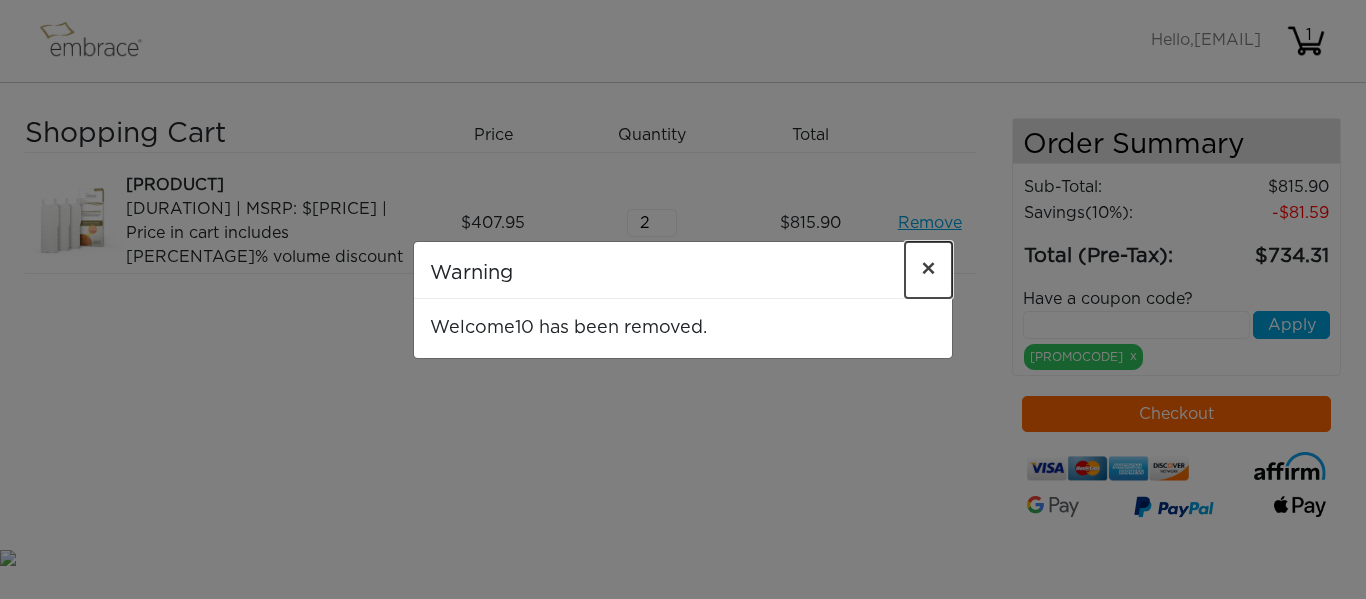 click on "×" at bounding box center (928, 270) 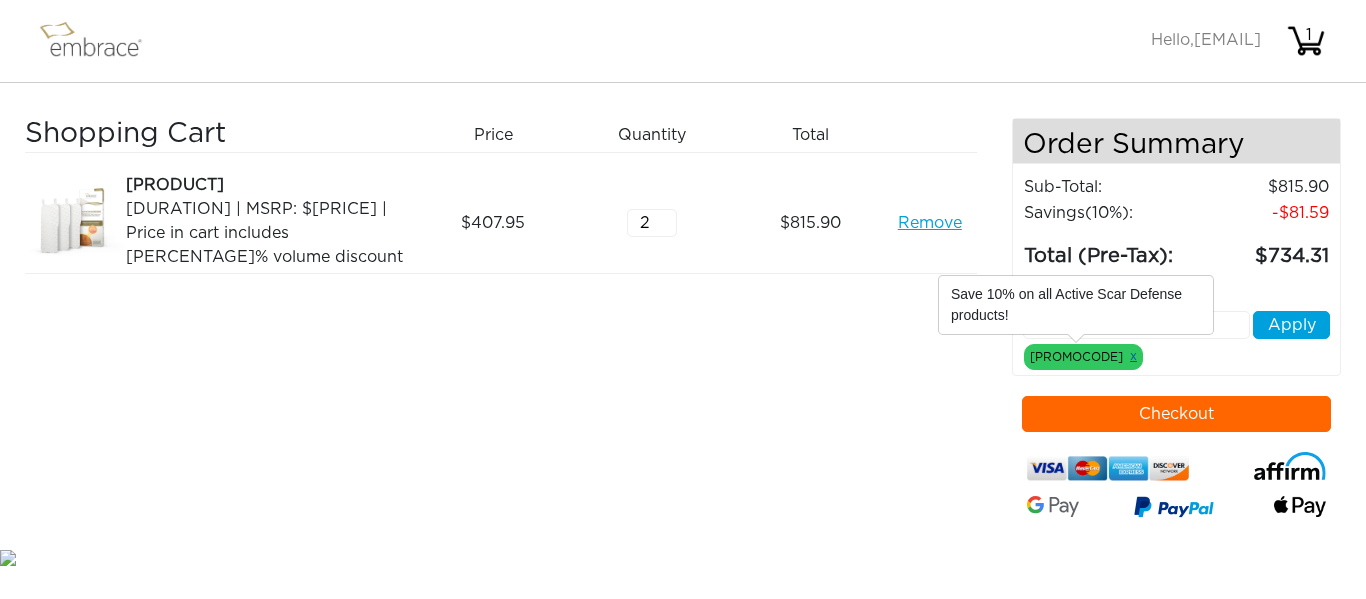 click on "x" at bounding box center [1133, 356] 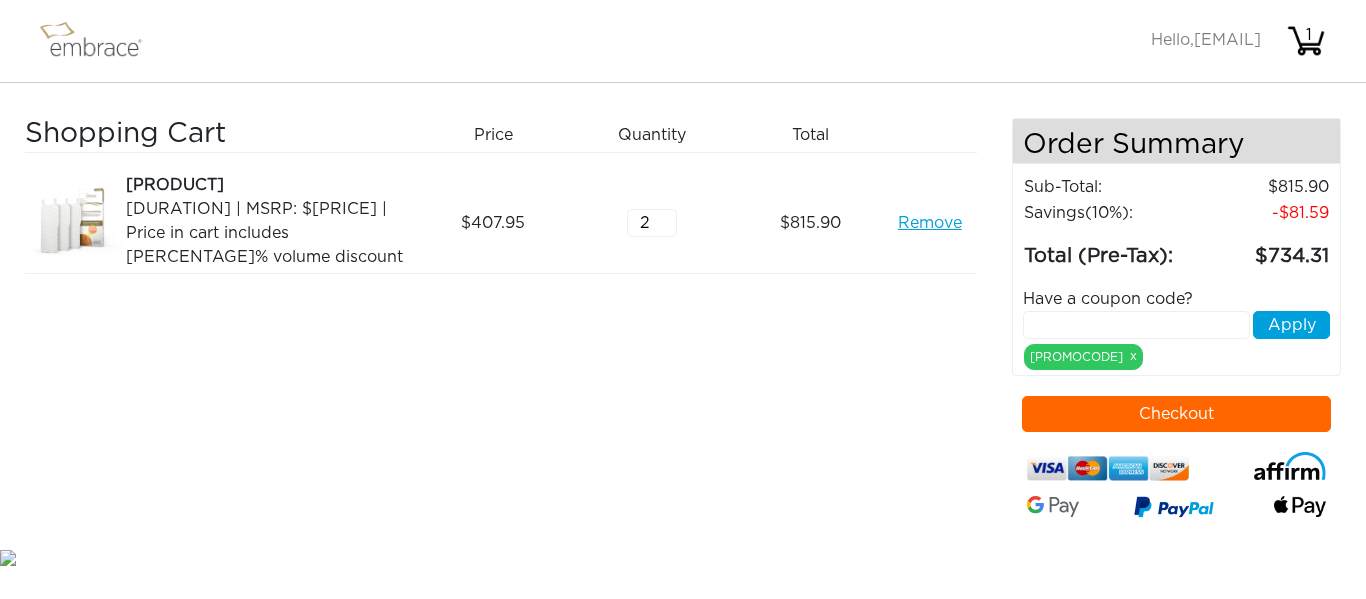 click on "2" at bounding box center (652, 223) 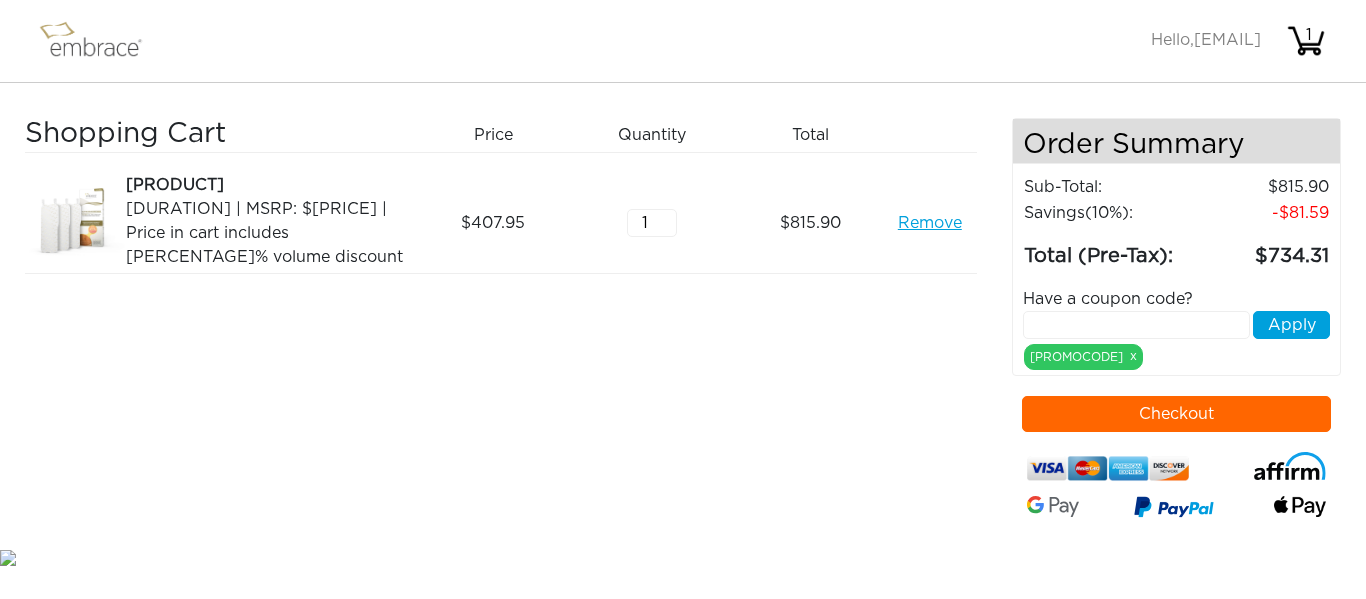 type on "1" 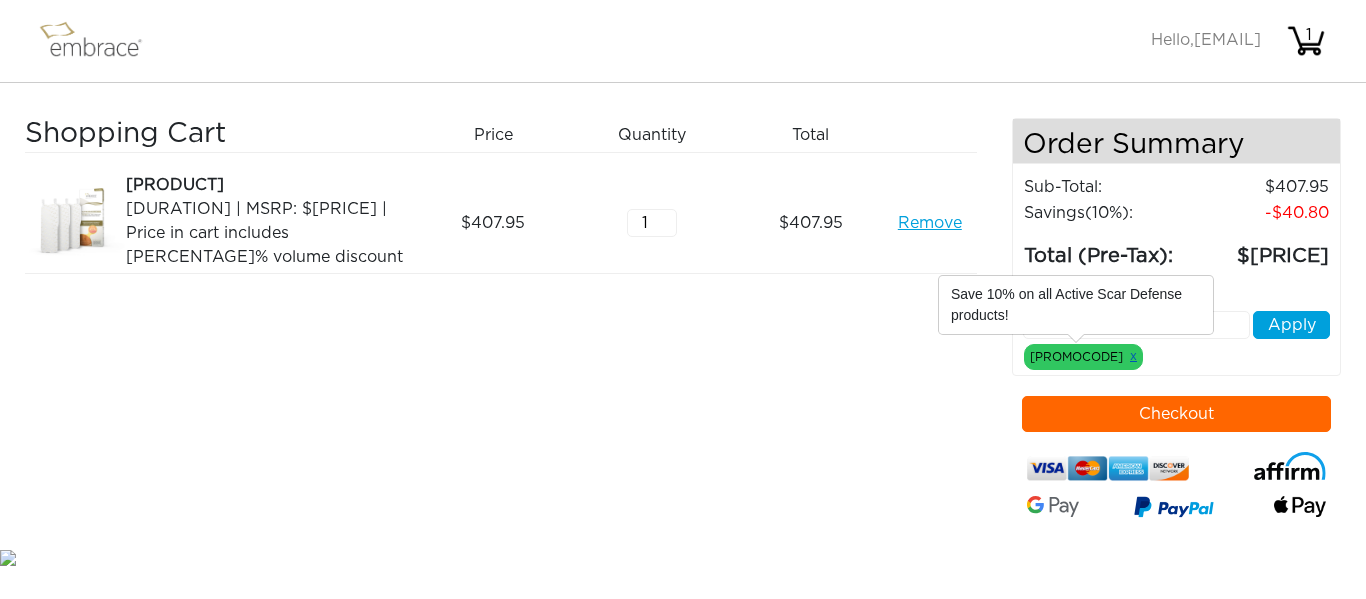 click on "x" at bounding box center (1133, 356) 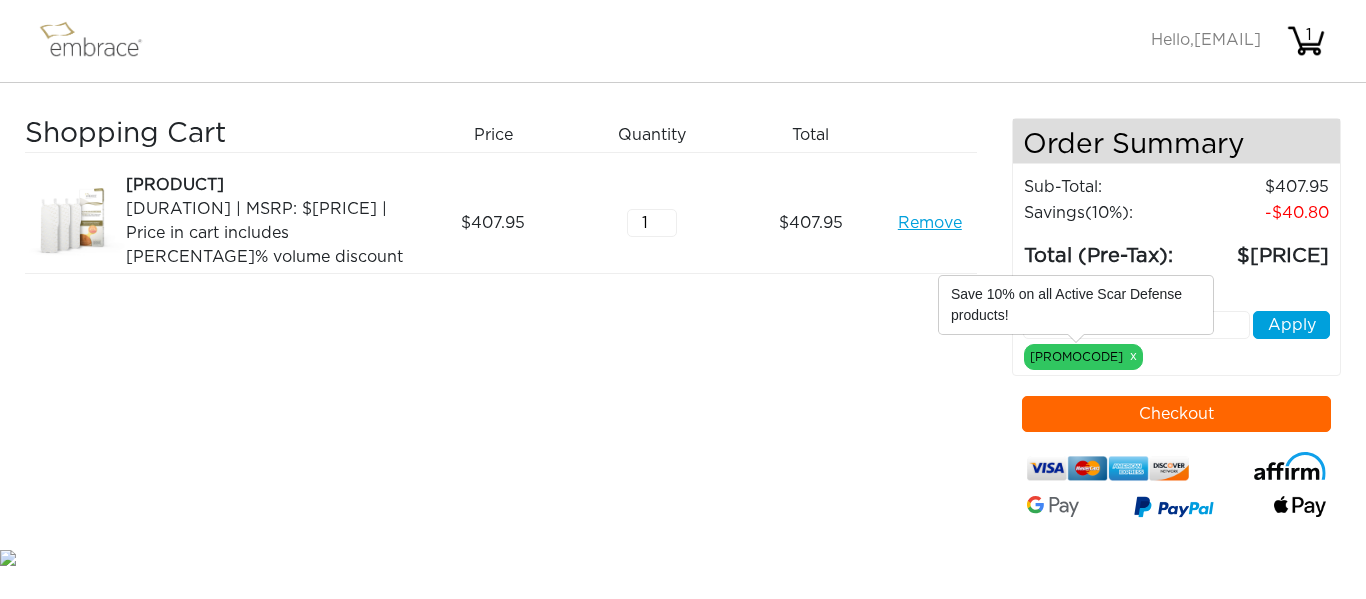 click on "WELCOME10  x" at bounding box center [1083, 357] 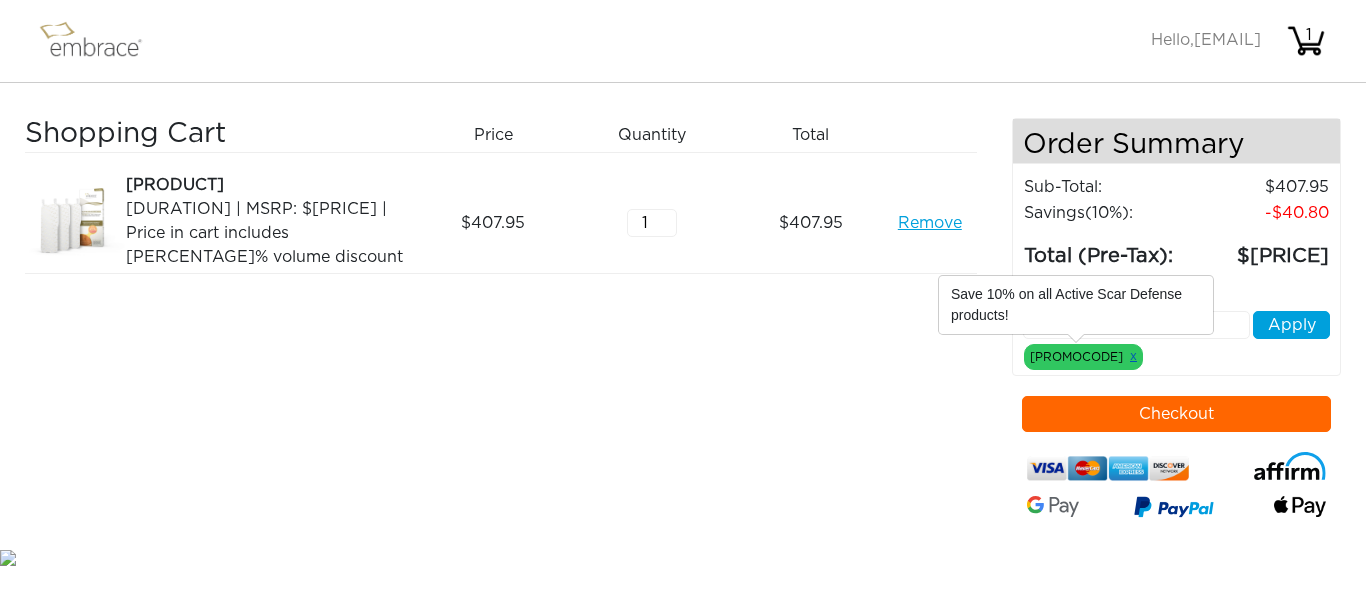 click on "x" at bounding box center (1133, 356) 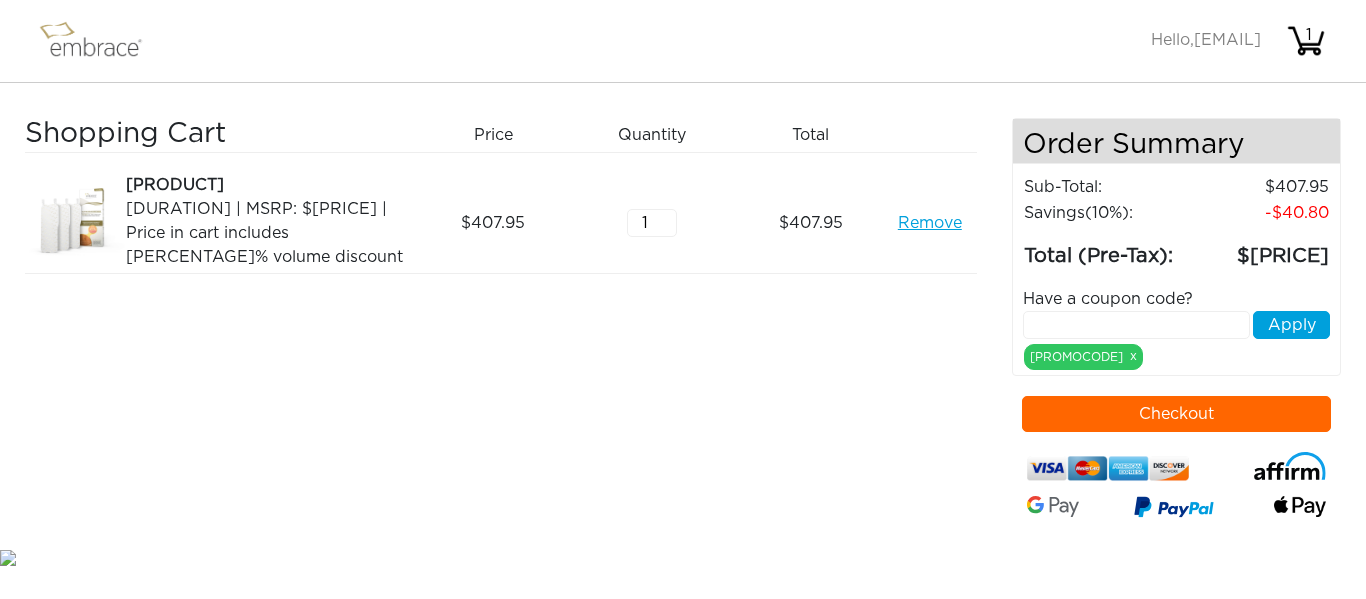 click on "Shopping Cart
Price
Quantity
Qty
Total
Tummy Tuck Kit
60-Day | MSRP: $509.94 | Price in cart includes 20% volume discount
Remove
407.95
1 407.95 Remove" at bounding box center [518, 331] 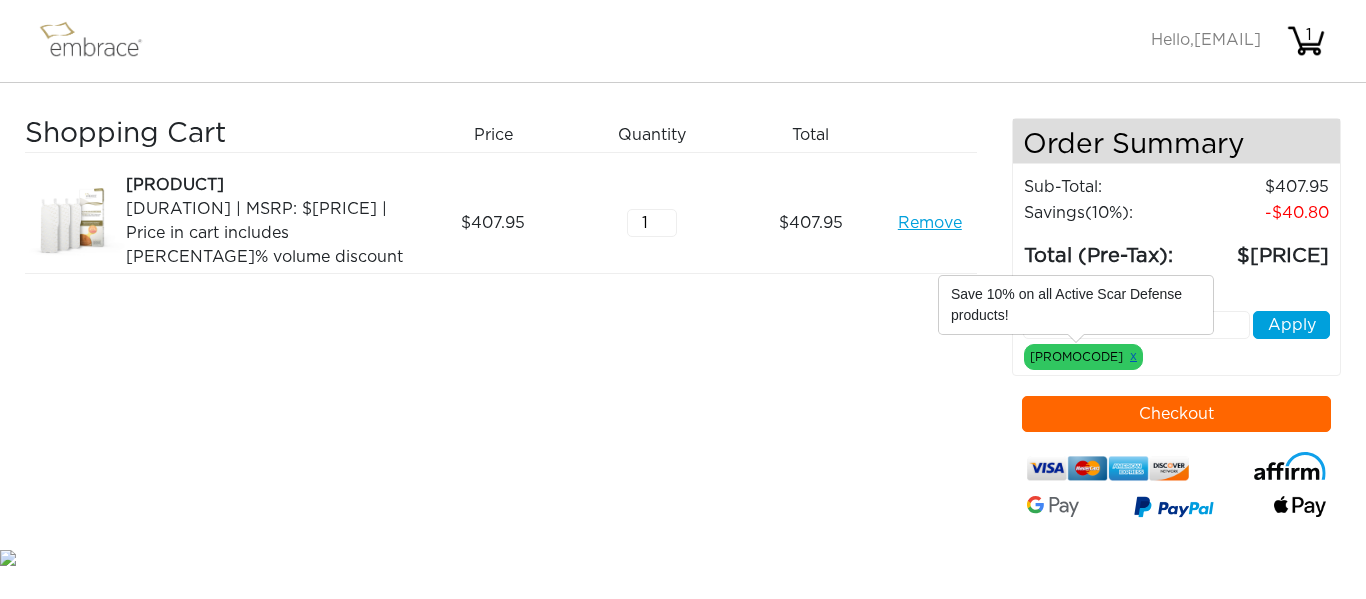 click on "x" at bounding box center (1133, 356) 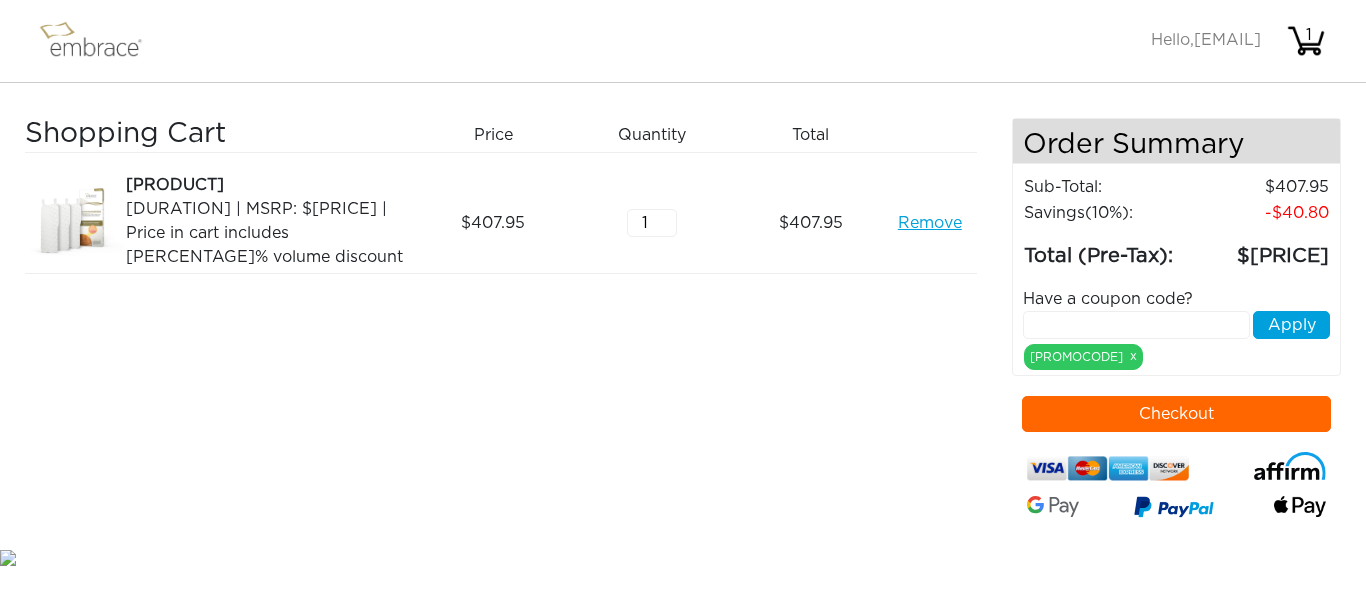 drag, startPoint x: 546, startPoint y: 477, endPoint x: 557, endPoint y: 395, distance: 82.73451 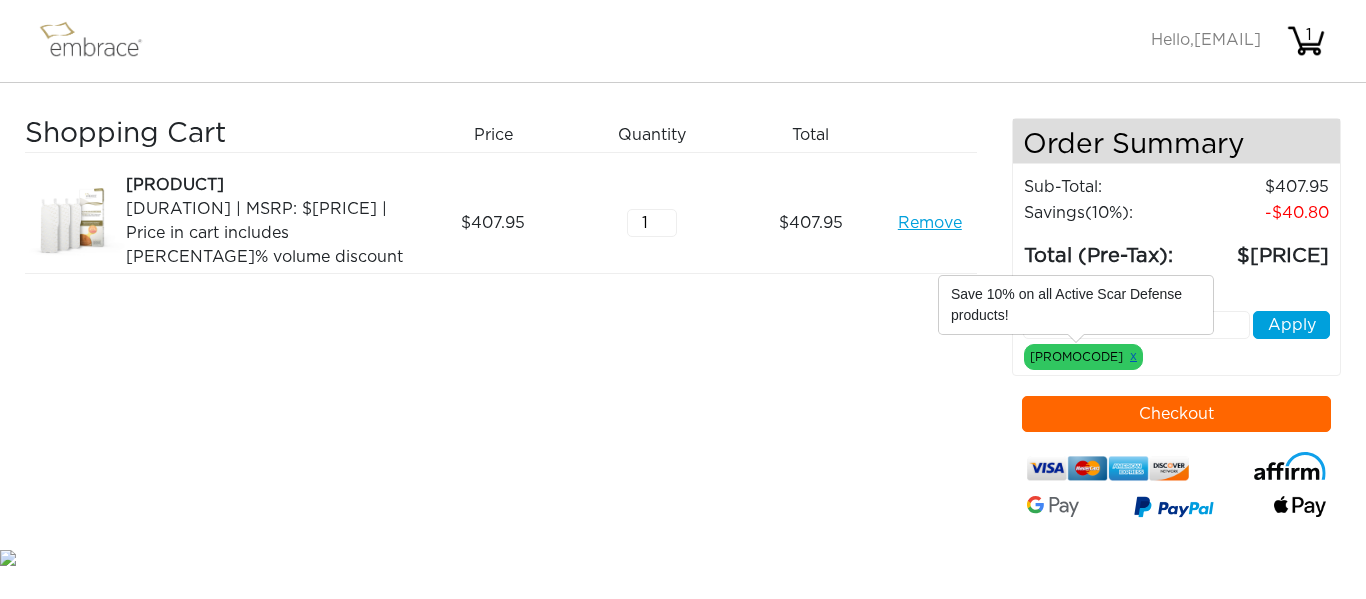 click on "x" at bounding box center (1133, 356) 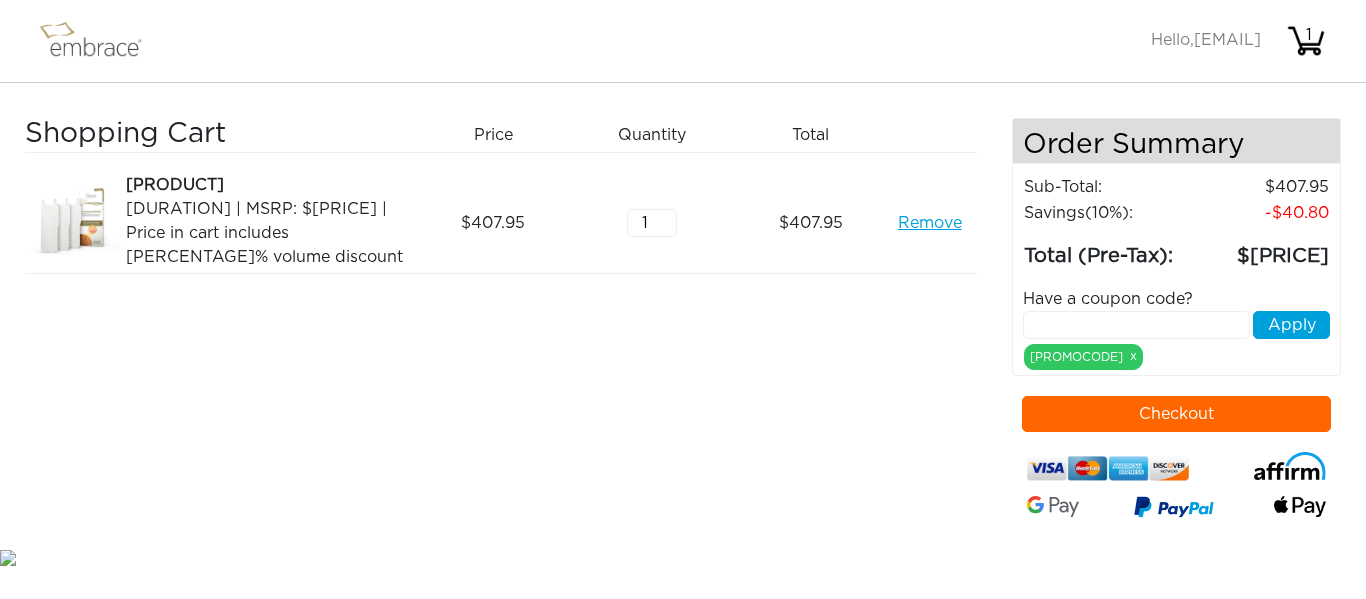 click on "Remove" at bounding box center (930, 223) 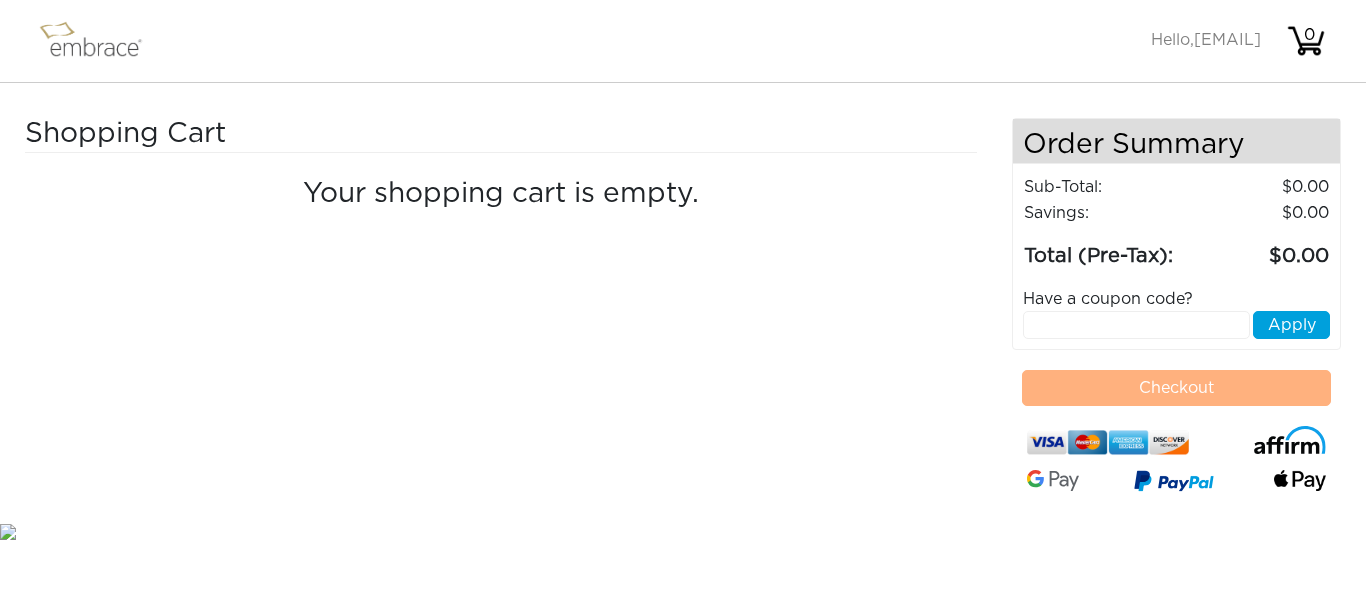 click on "Have a coupon code?
Apply" at bounding box center [1176, 308] 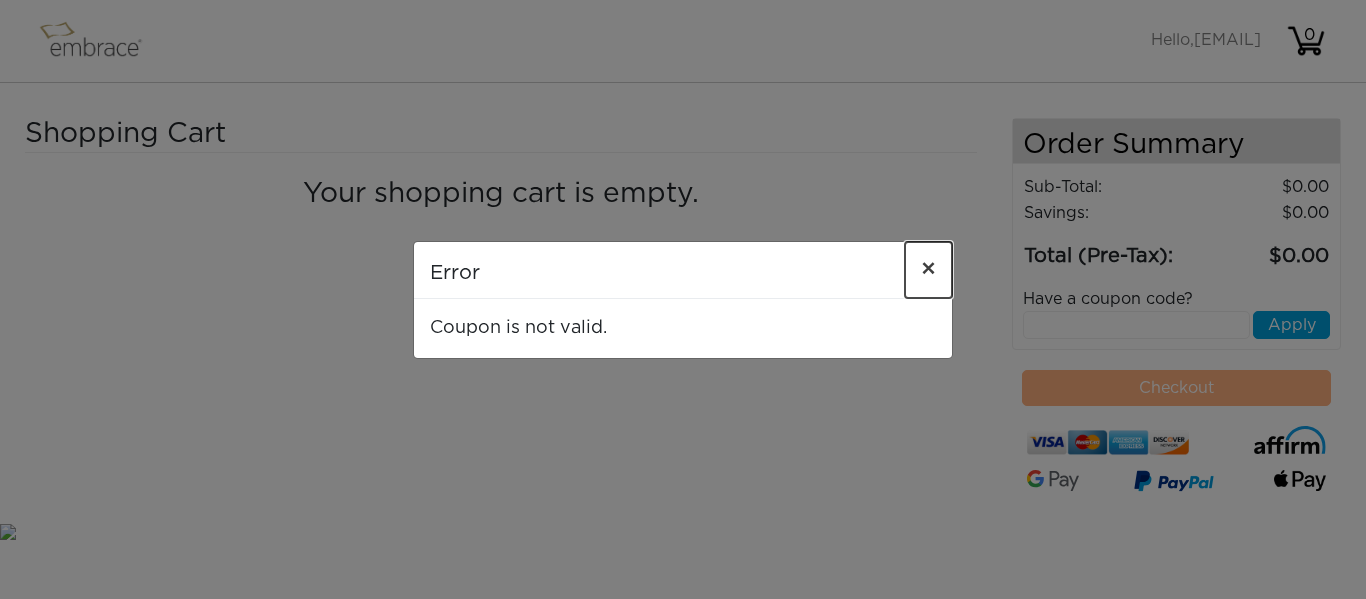 click on "•" at bounding box center (928, 270) 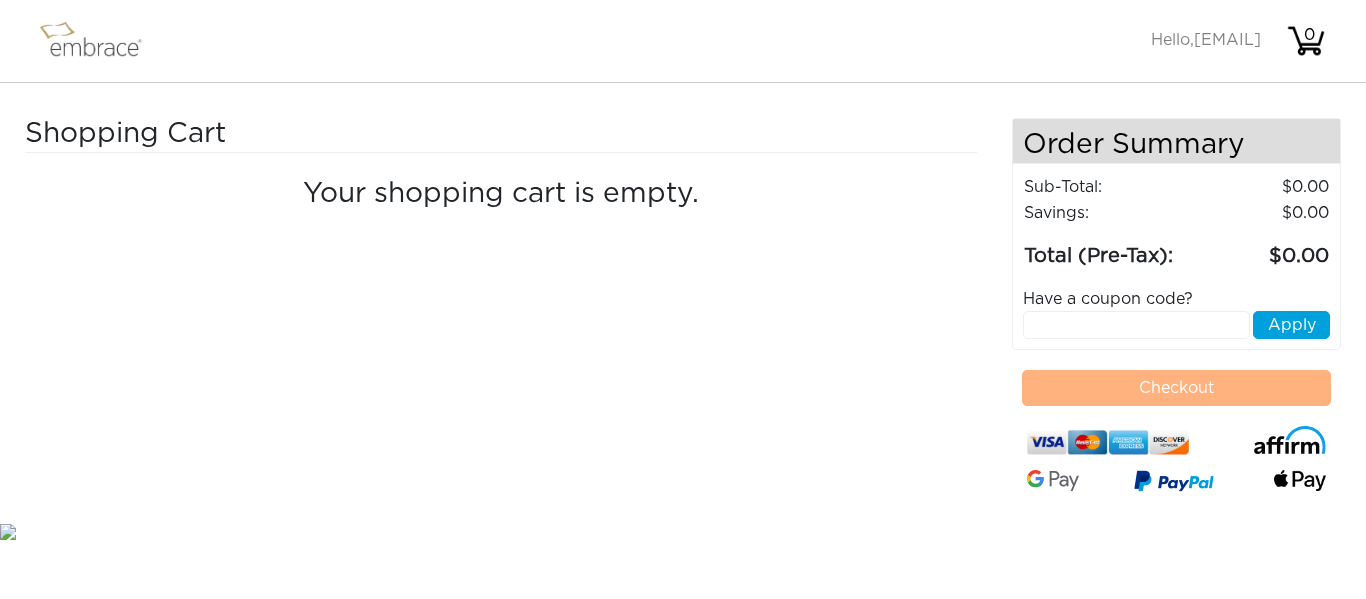 click at bounding box center (1136, 325) 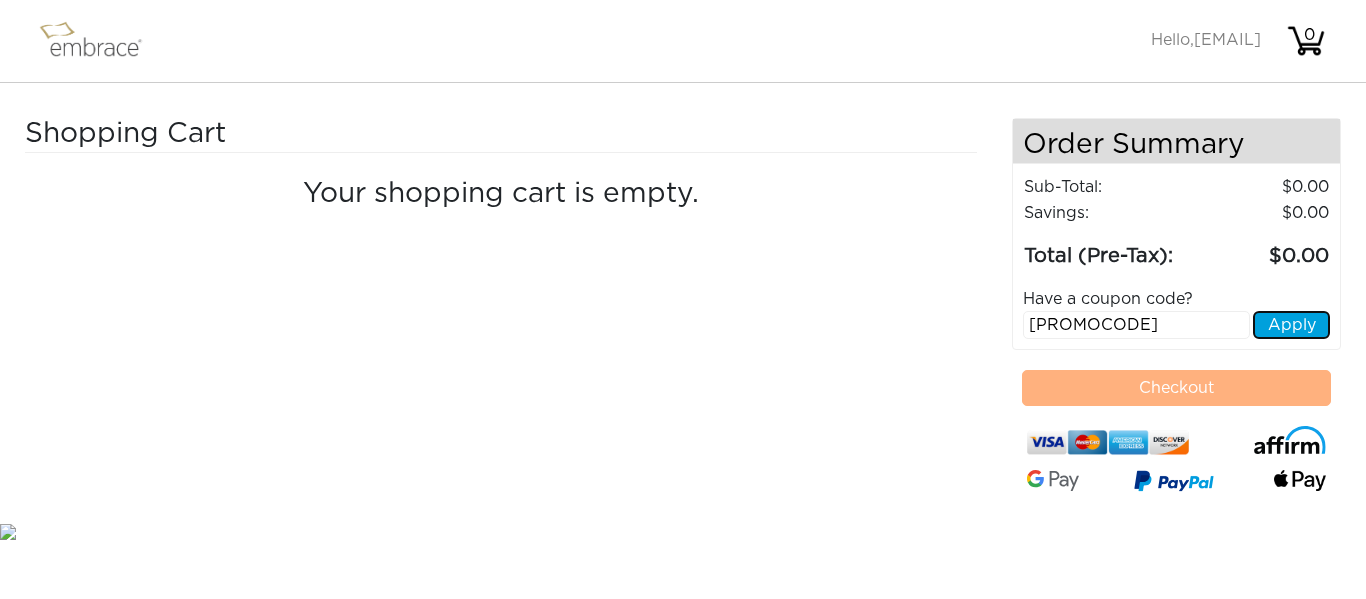 click on "Apply" at bounding box center (1291, 325) 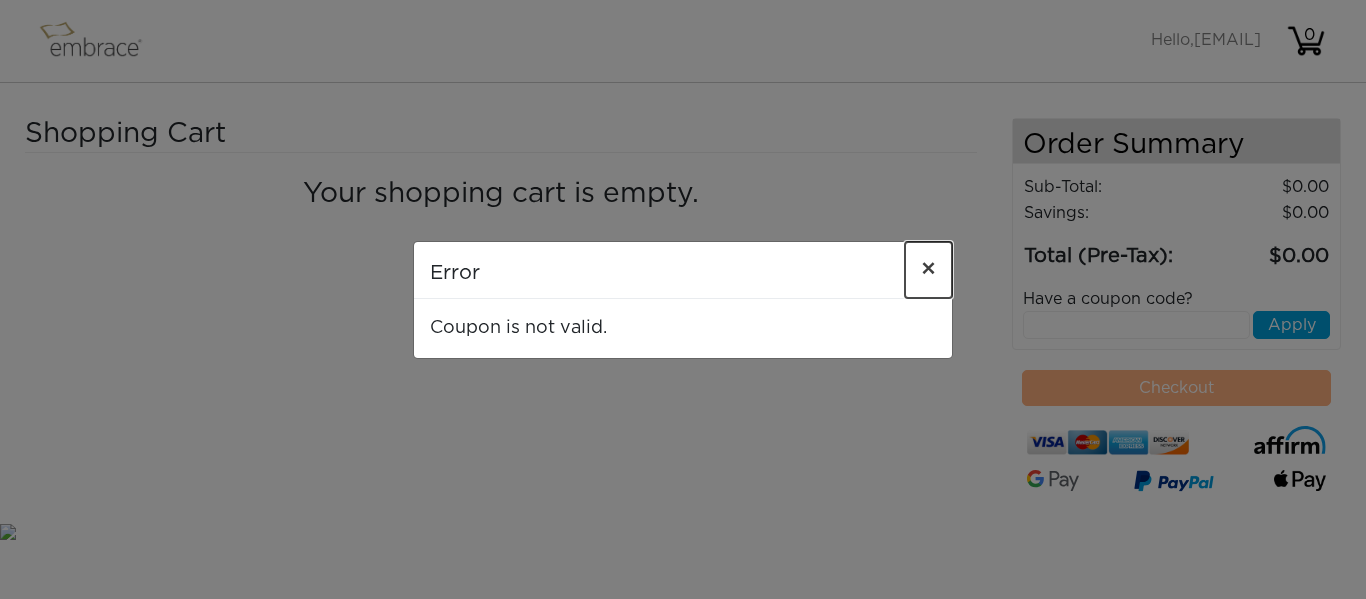 click on "•" at bounding box center (928, 270) 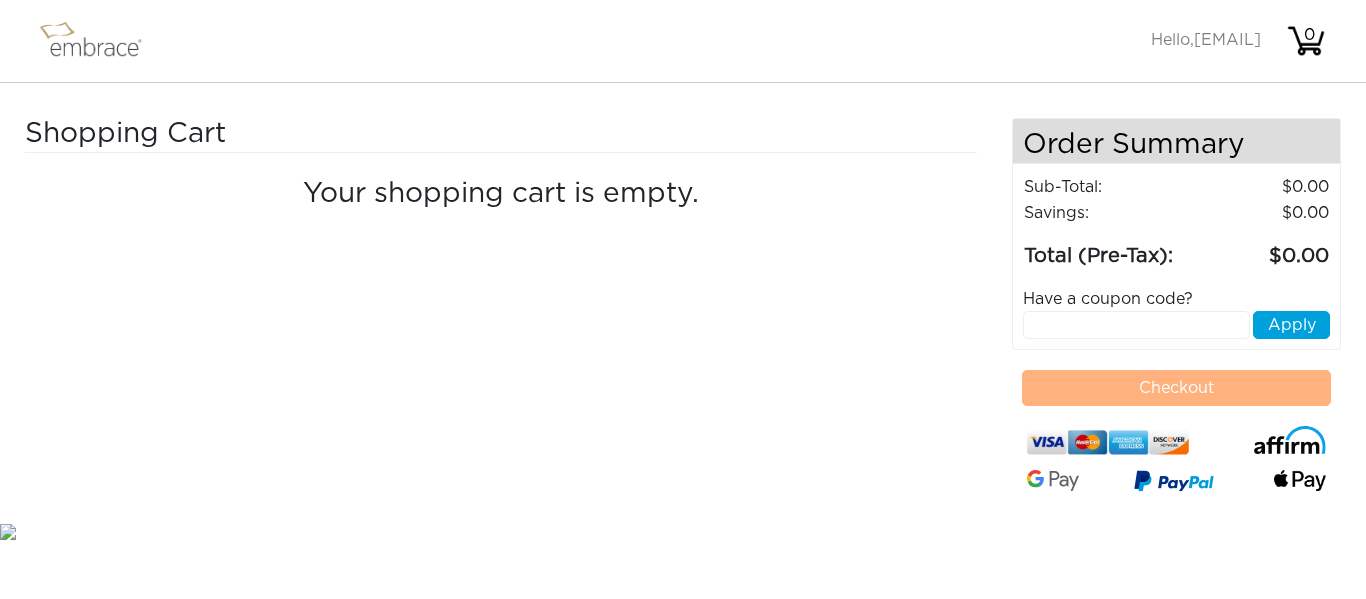 click at bounding box center [1136, 325] 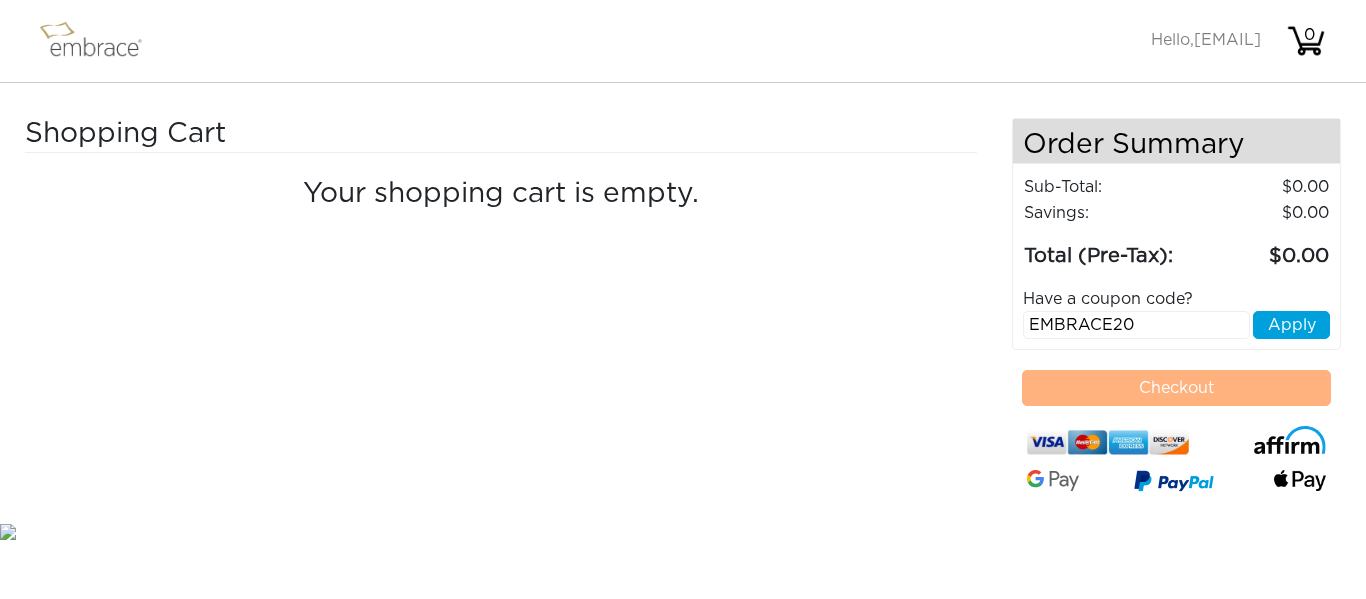 type on "EMBRACE20" 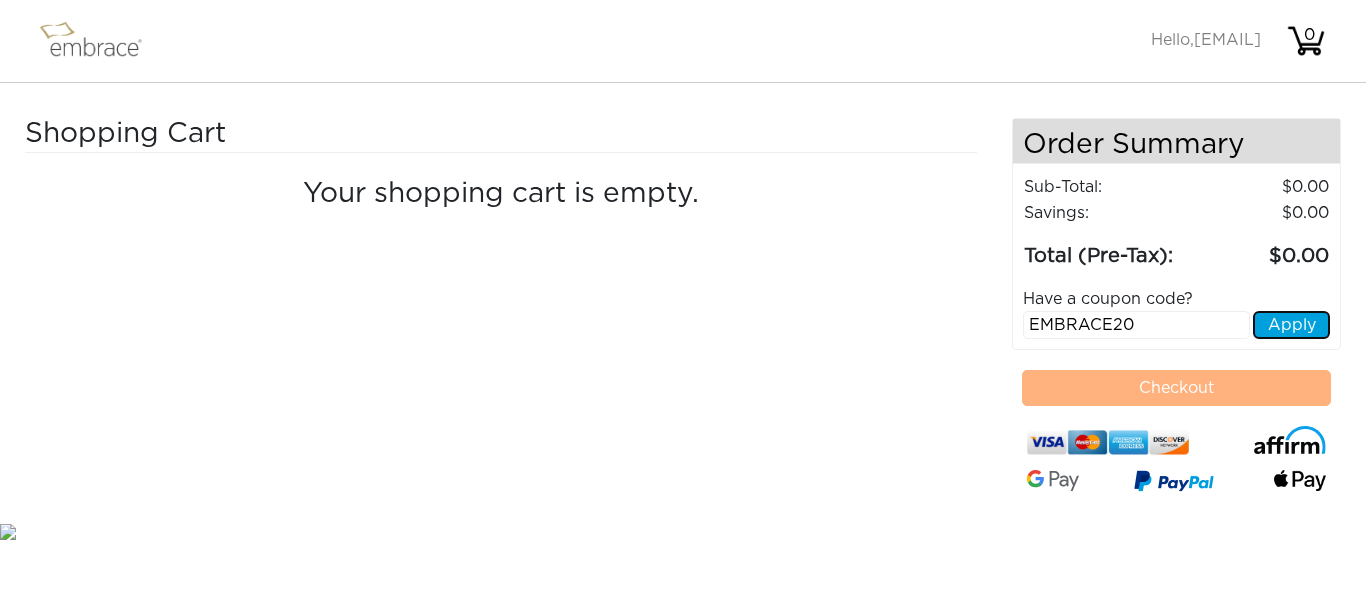 click on "Apply" at bounding box center [1291, 325] 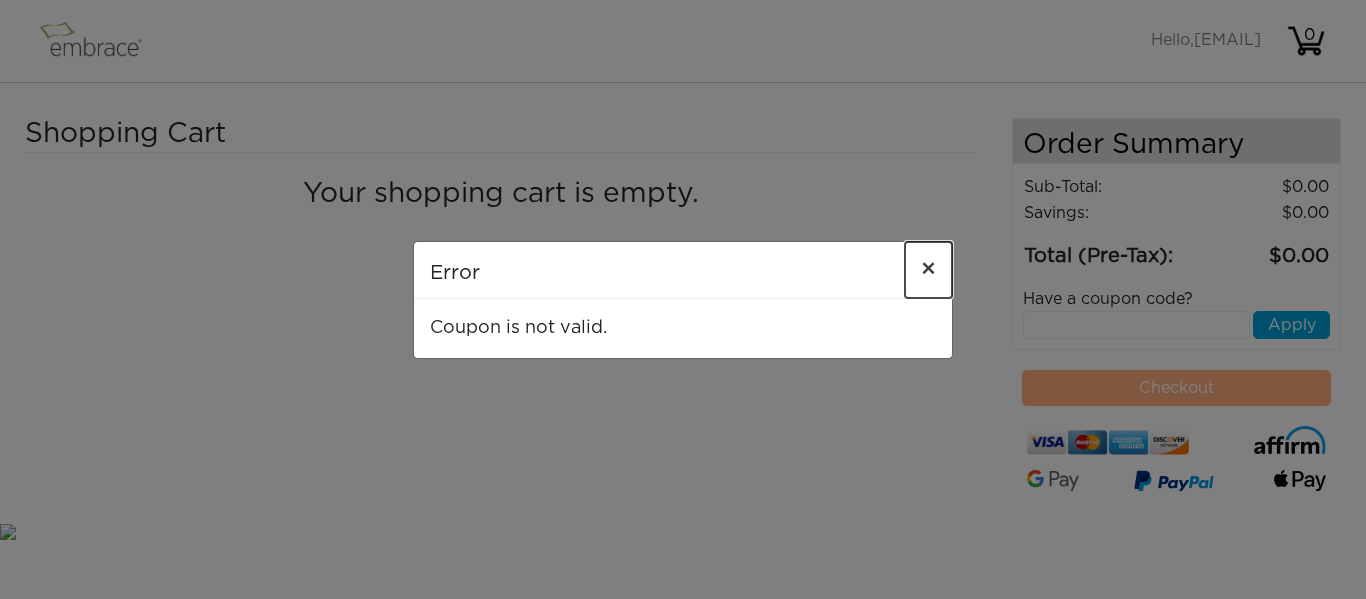 click on "•" at bounding box center (928, 270) 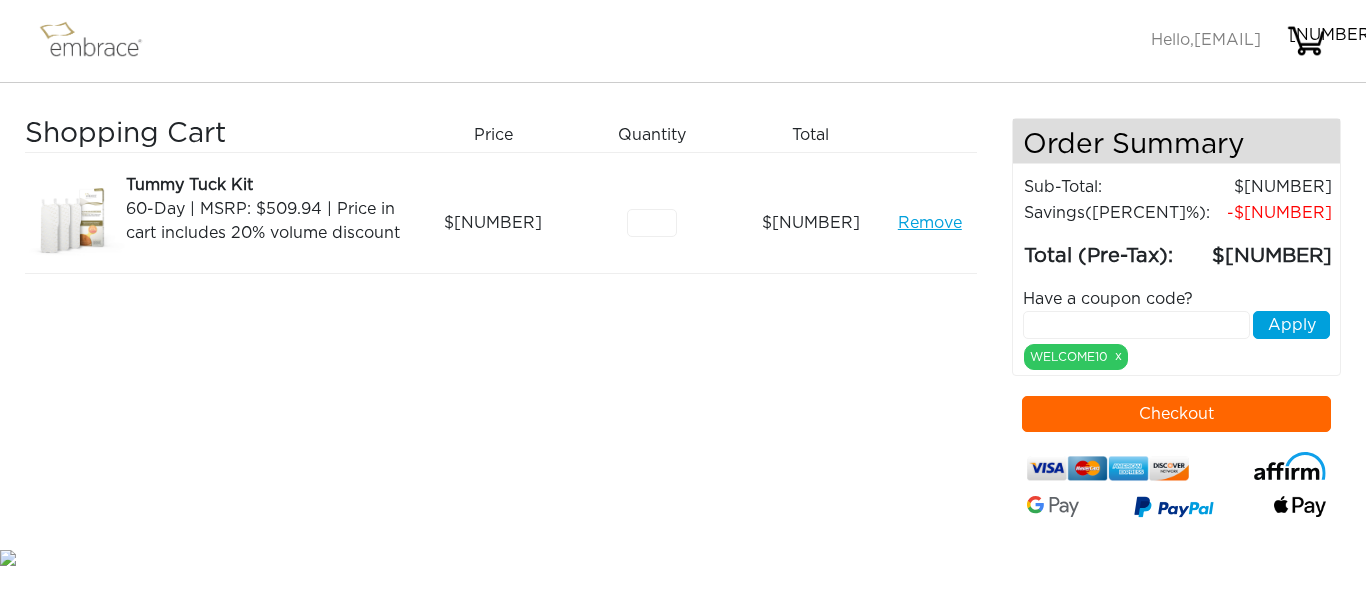 click at bounding box center (1136, 325) 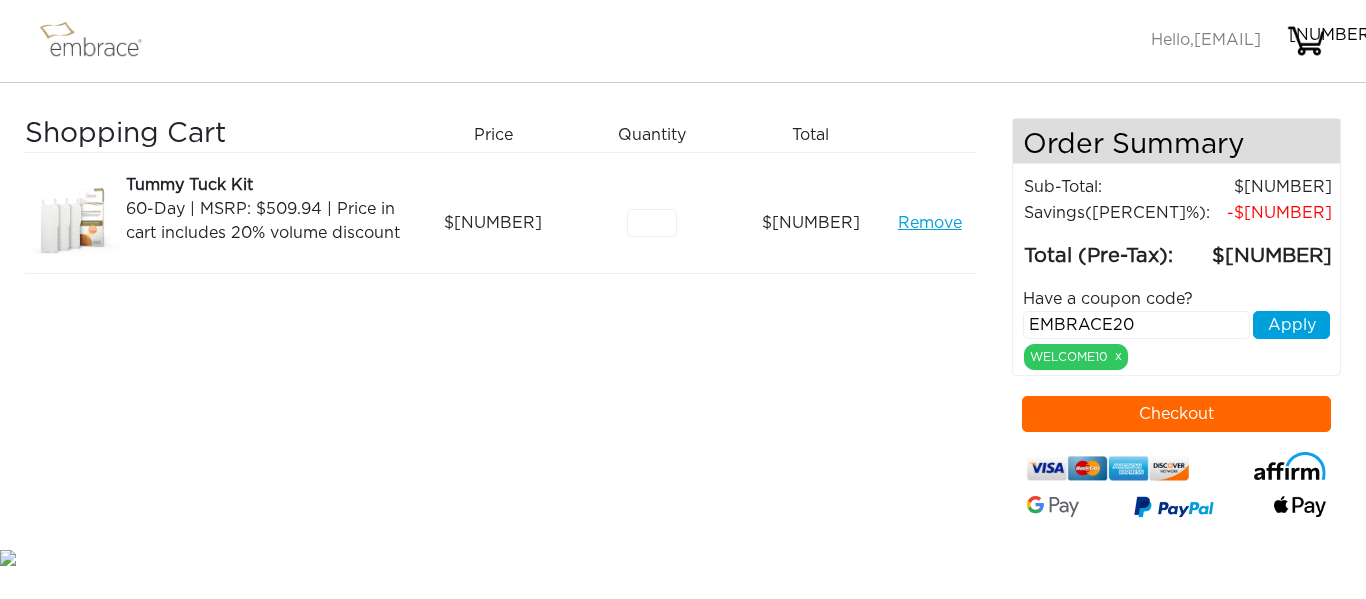 type on "EMBRACE20" 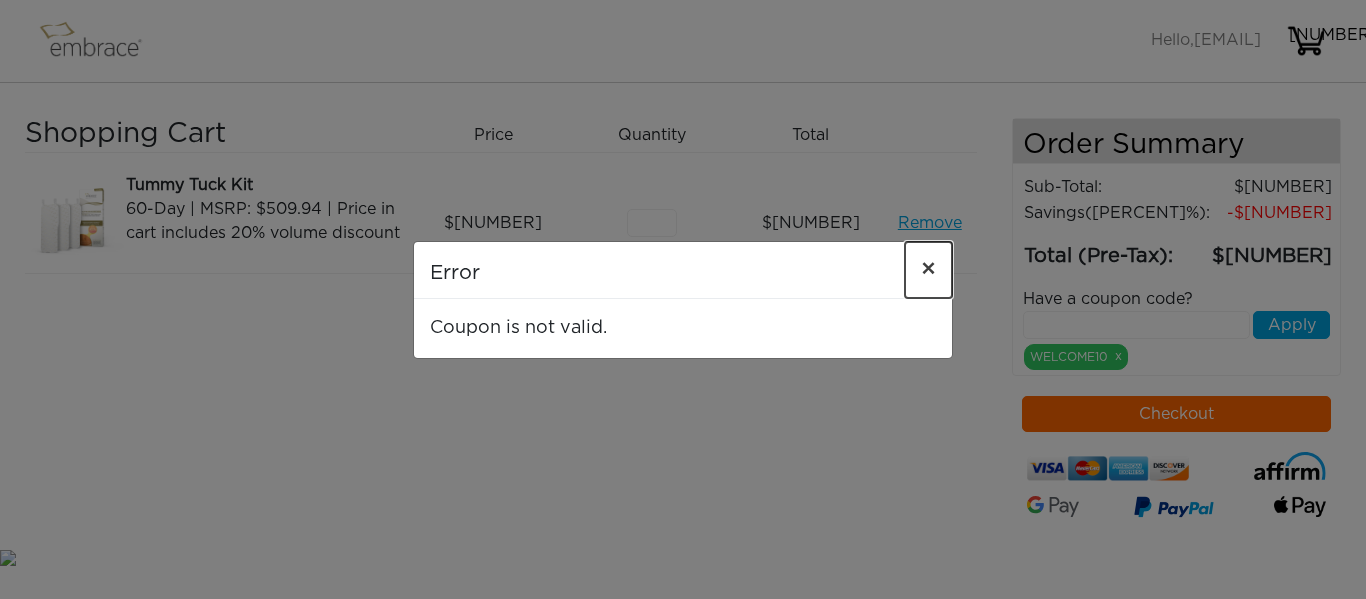 click on "×" at bounding box center (928, 270) 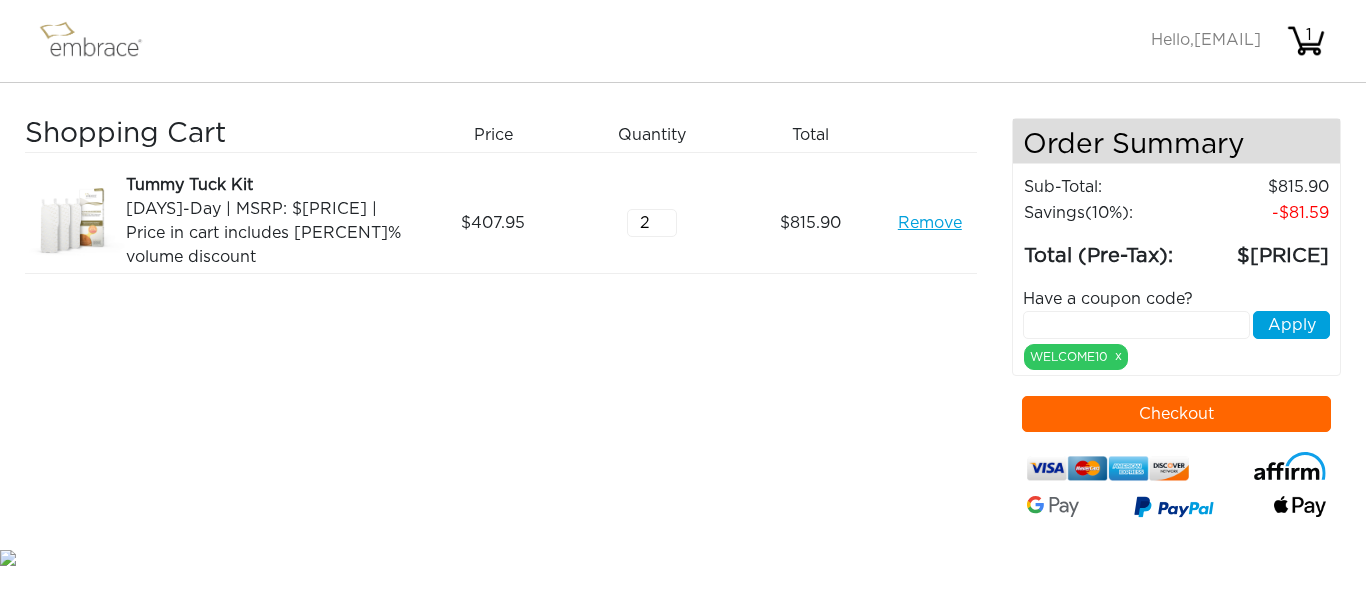 scroll, scrollTop: 0, scrollLeft: 0, axis: both 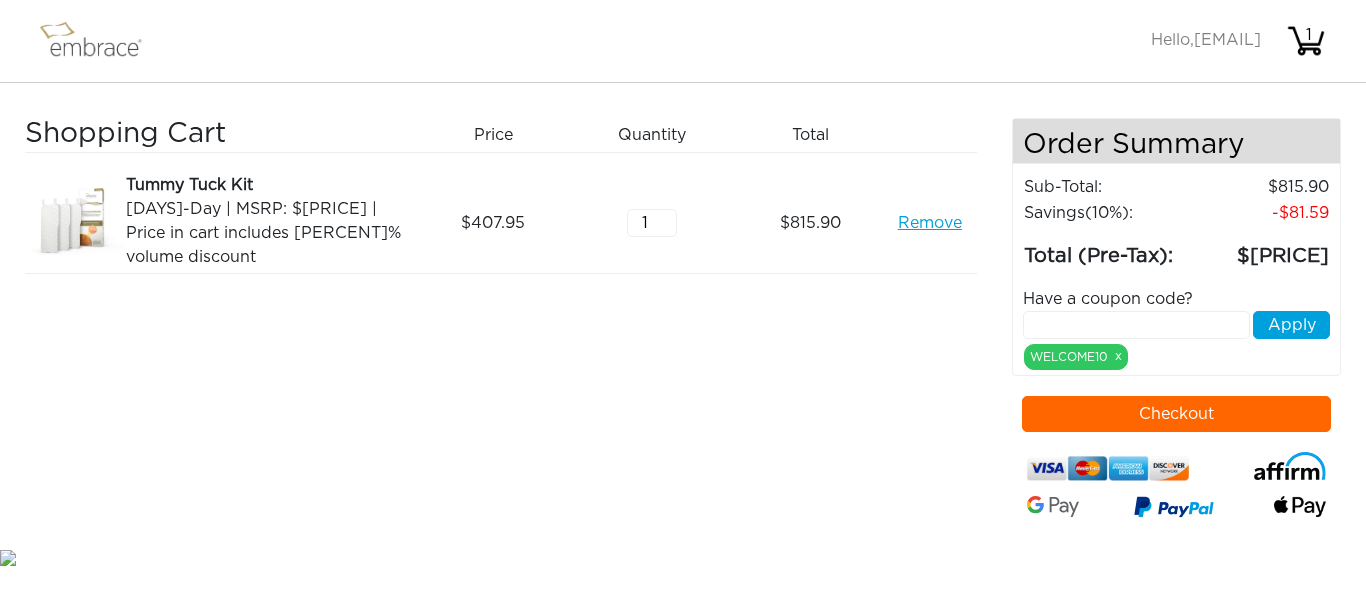 type on "1" 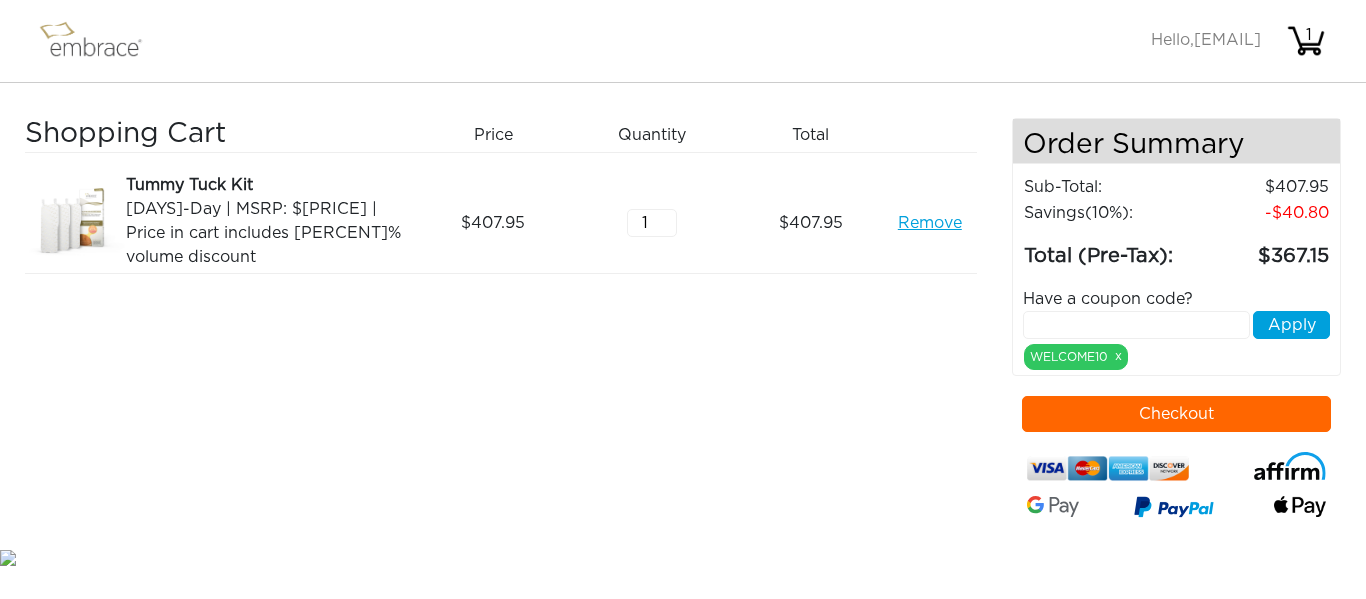 click on "Checkout" at bounding box center [1176, 414] 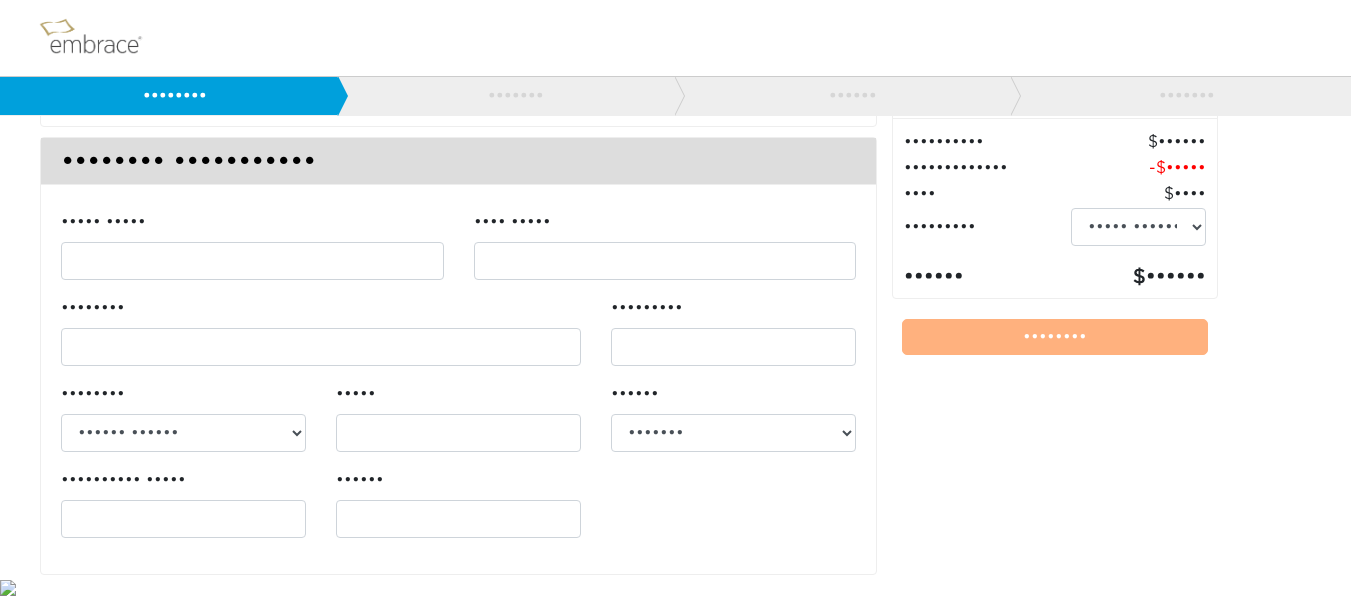 scroll, scrollTop: 216, scrollLeft: 0, axis: vertical 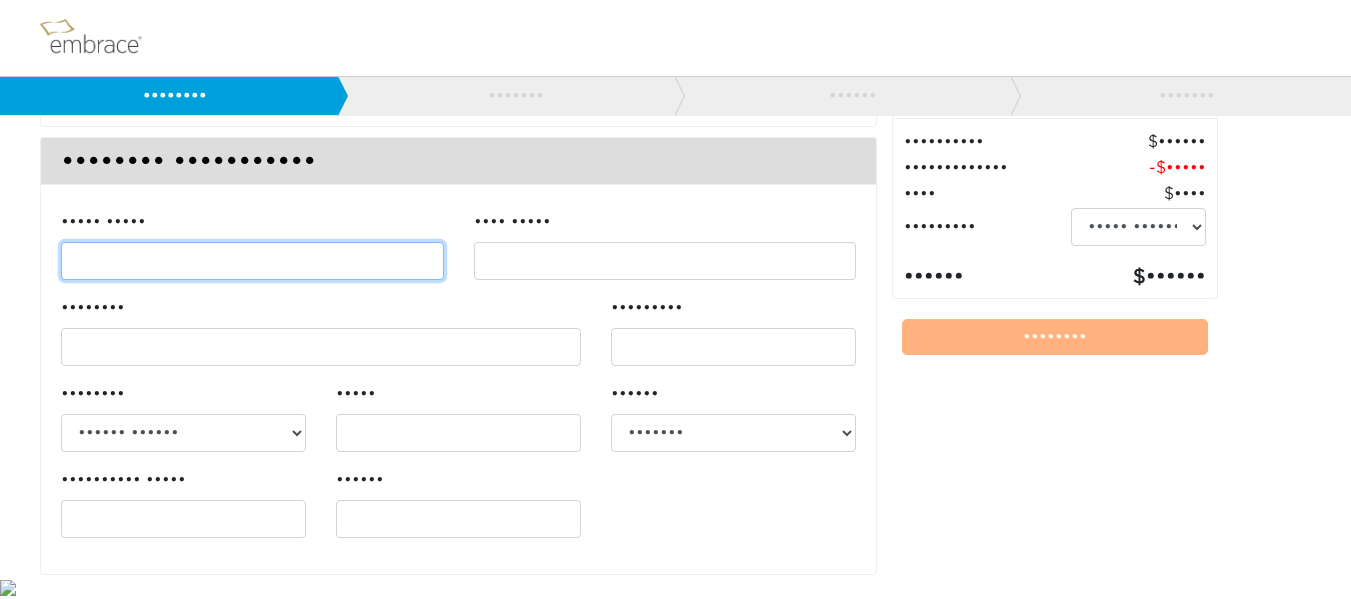 click on "••••• •••••" at bounding box center (252, 261) 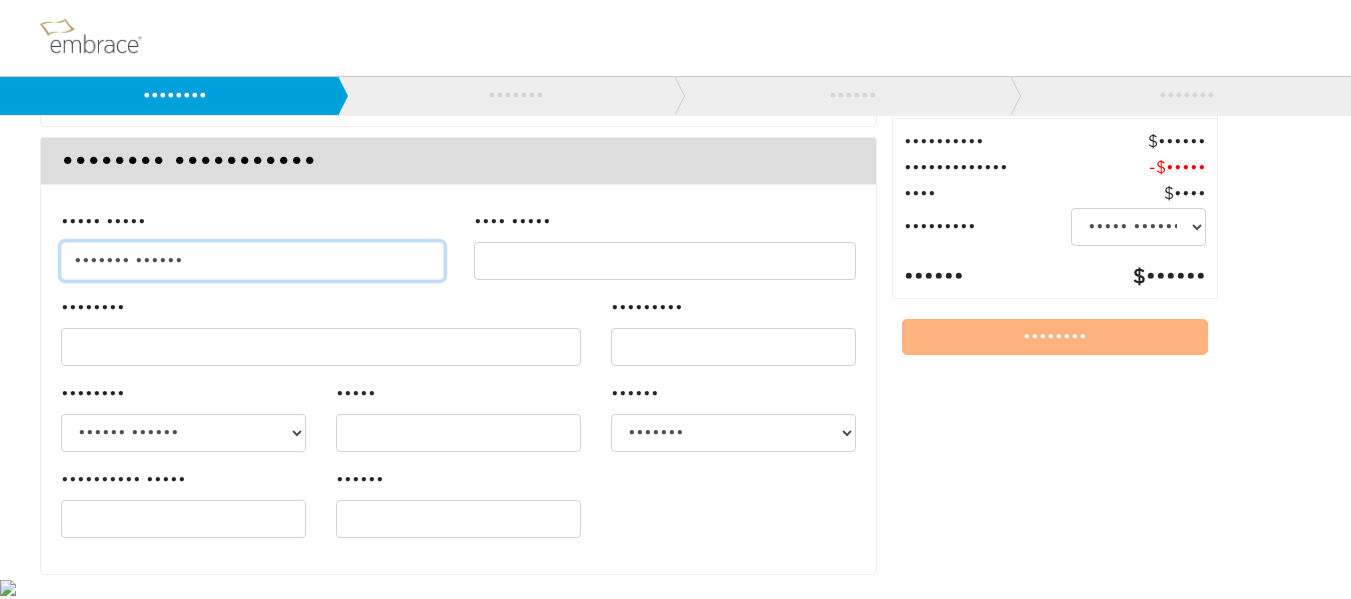 click on "••••••• ••••••" at bounding box center (252, 261) 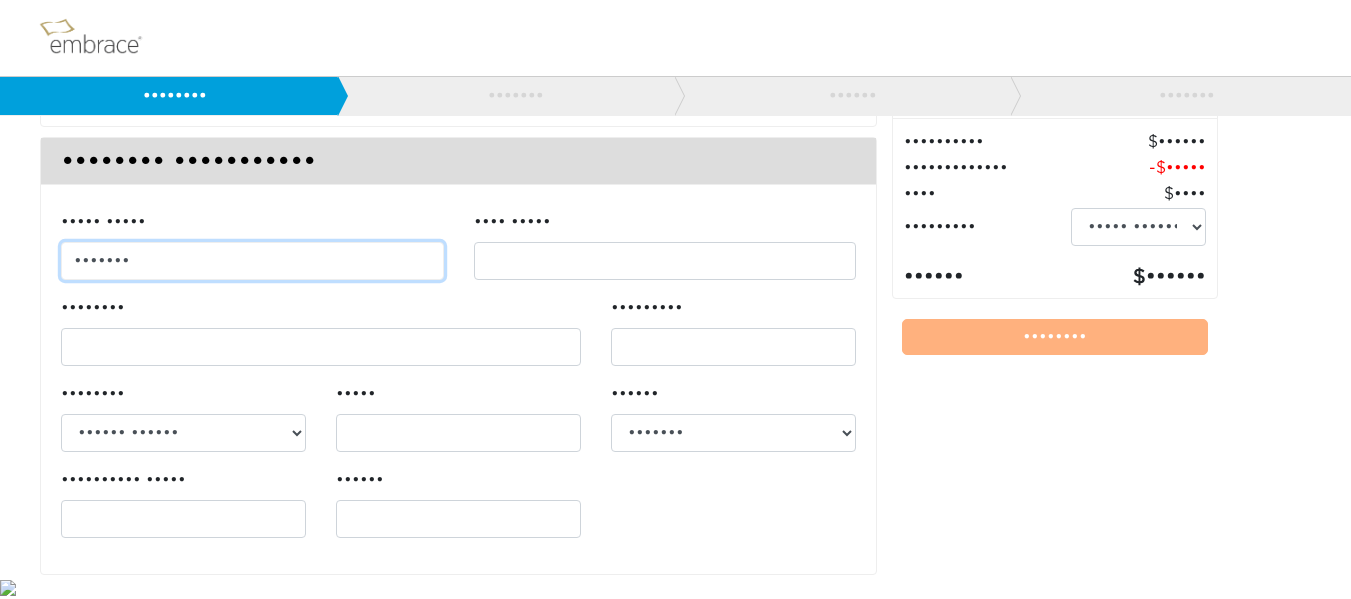 type on "•••••••" 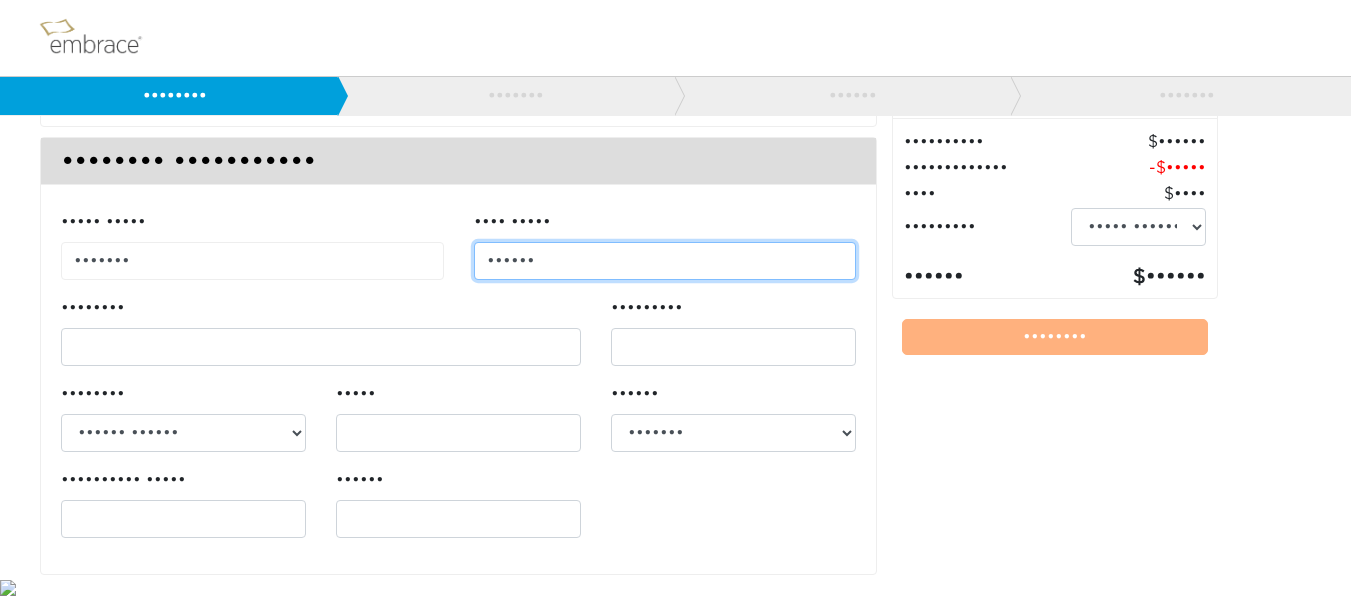 type on "••••••" 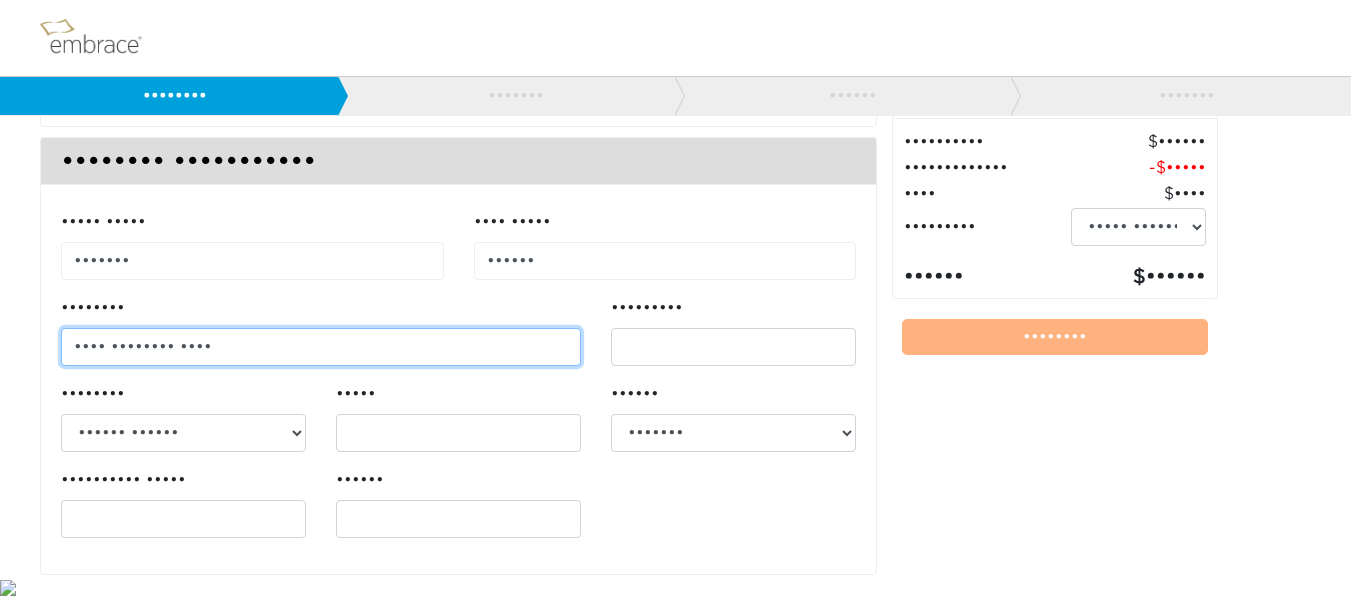 type on "•••• •••••••• ••••" 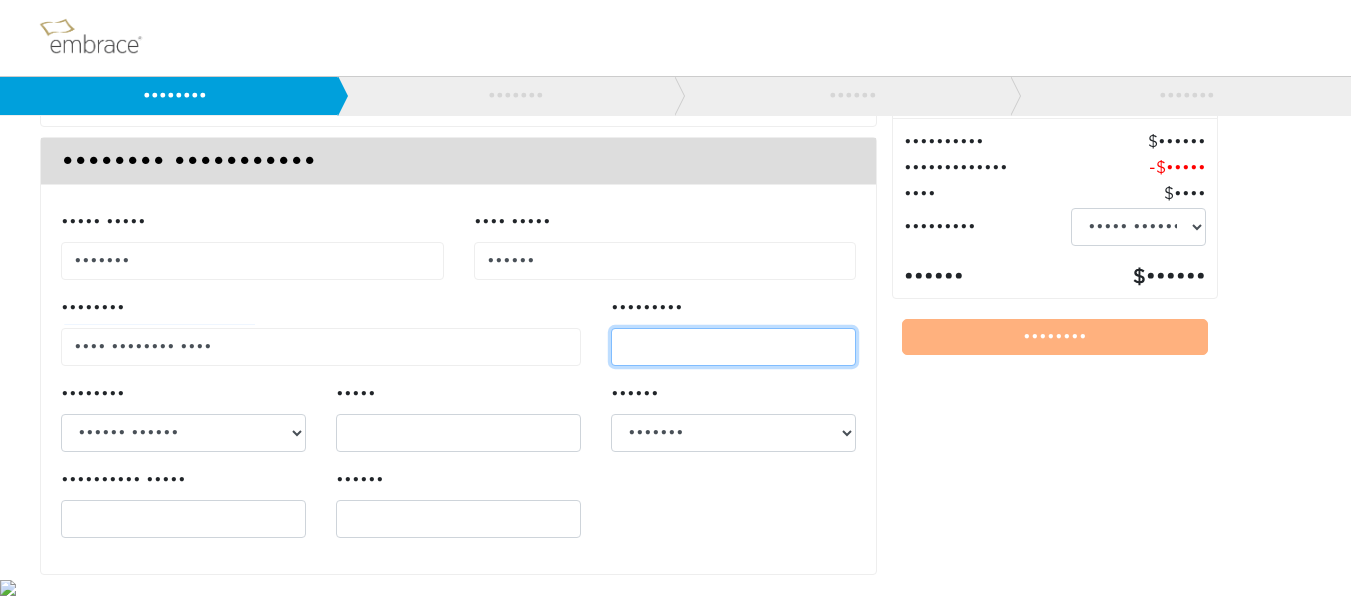 click on "•••••••••" at bounding box center [733, 347] 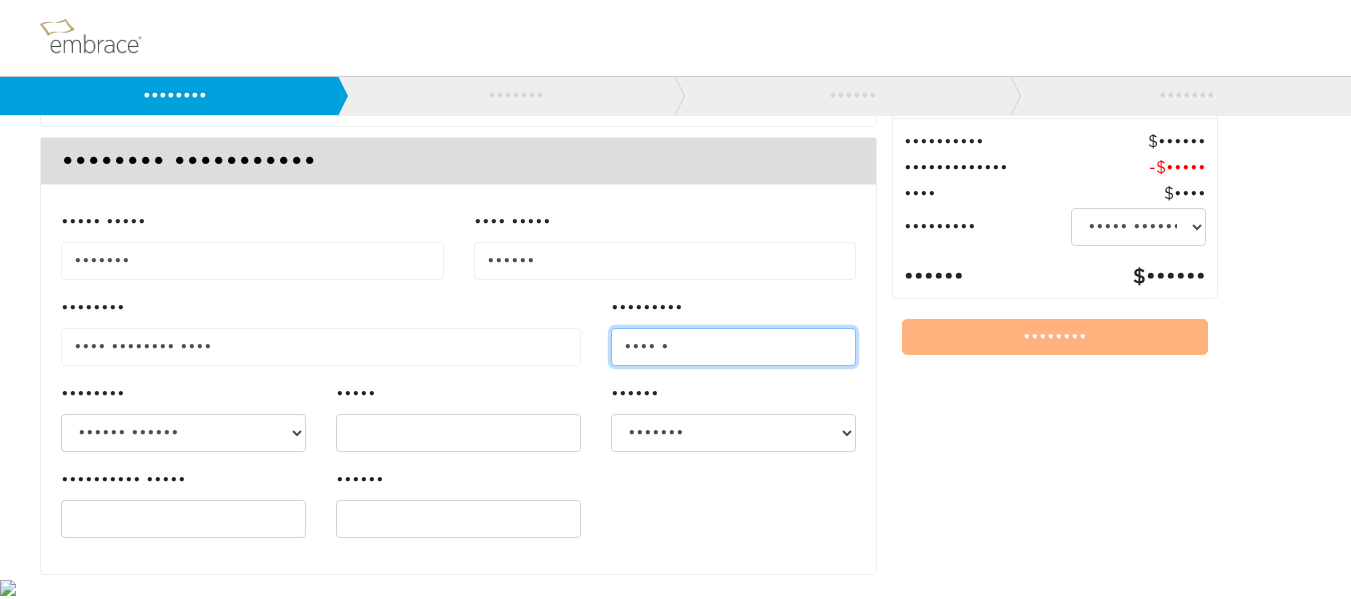 type on "•••• •" 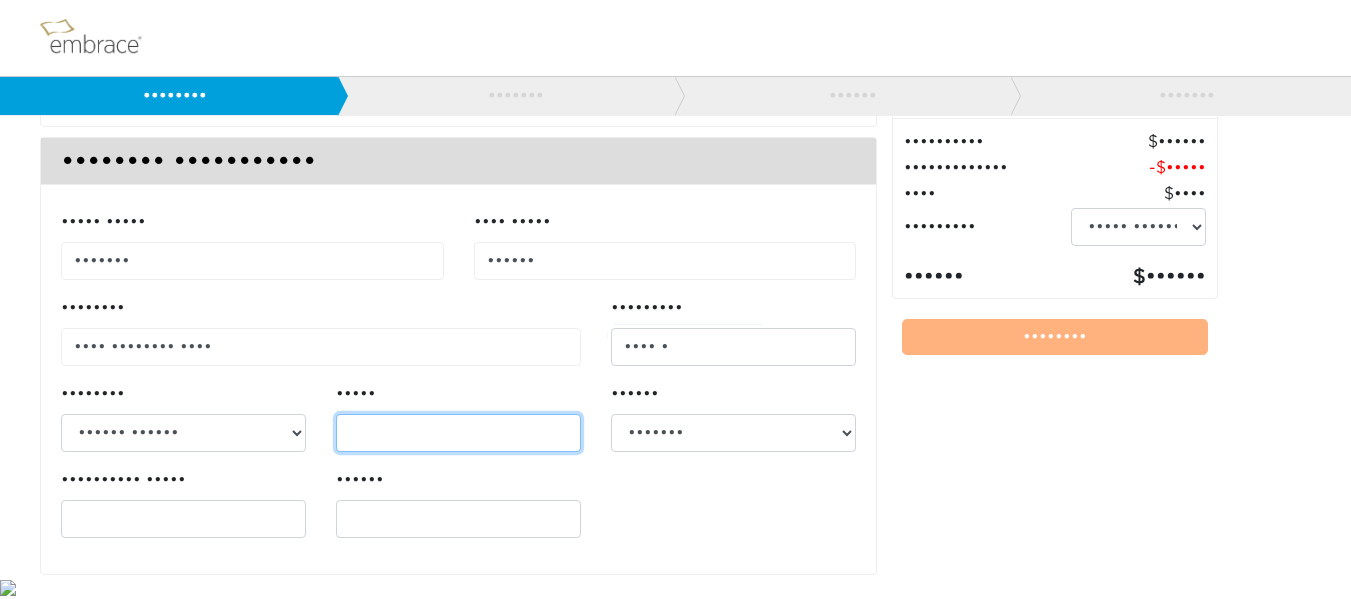 click on "•••••" at bounding box center [458, 433] 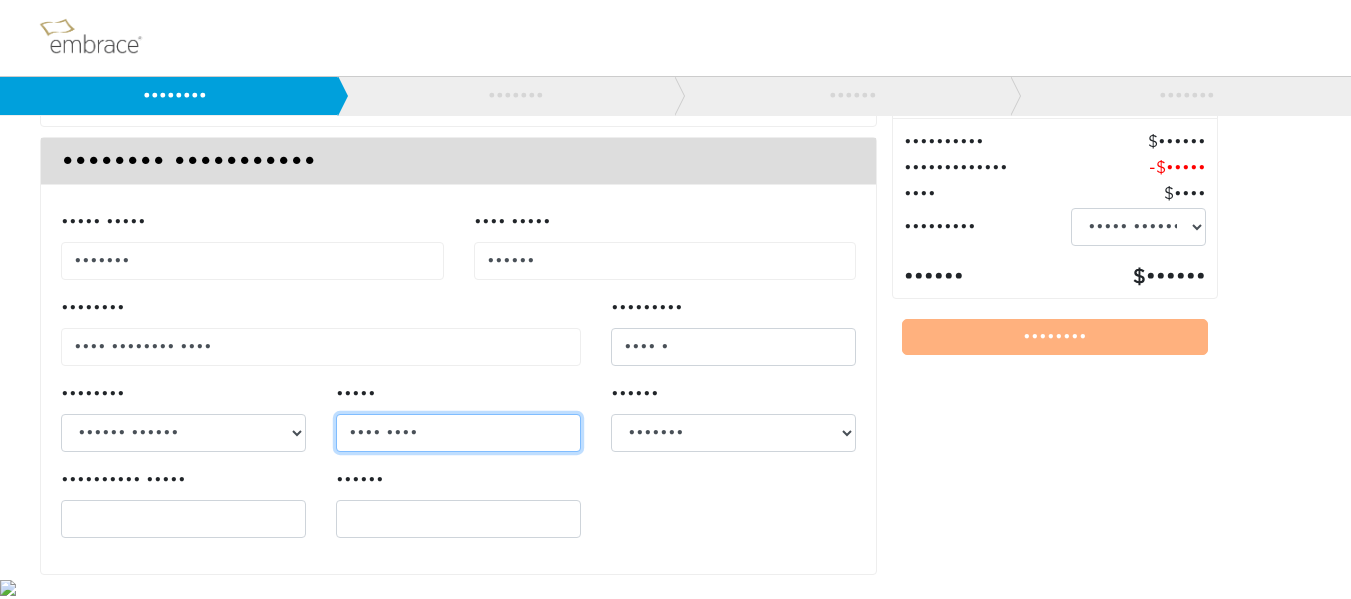 type on "•••• ••••" 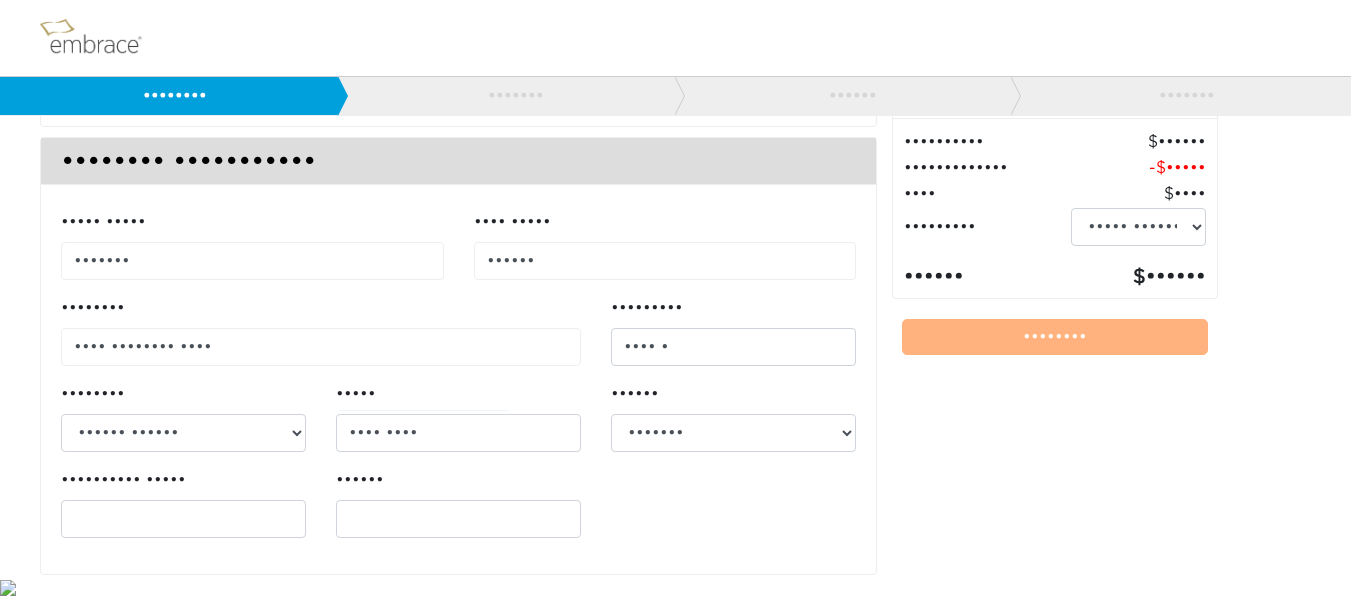 click on "••••••
•••••••  ••••••  •••••••  ••••••••  ••••••••••  ••••••••  •••••••••••  •••••••• •• ••••••••  ••••••••  •••••••  •••••••  ••••••  •••••  ••••••••  •••••••  ••••  ••••••  ••••••••  •••••••••  •••••  ••••••••  •••••••••••••  ••••••••  •••••••••  •••••••••••  ••••••••  •••••••  ••••••••  ••••••  ••• •••••••••  ••• ••••••  ••• ••••••  ••• ••••  ••••• ••••••••  ••••• ••••••  ••••  ••••••••  ••••••  ••••••••••••  ••••• ••••••  ••••• ••••••••  ••••• ••••••  •••••••••  •••••  ••••  •••••••  ••••••••  ••••••••••  •••• ••••••••  •••••••••  •••••••  •••••••• •••••  ••••  •••••••• ••••••• •••••••  •••••• ••••  •••••• •••••• ••••• •••••••• •••••••  •••••• •••••••" at bounding box center [733, 425] 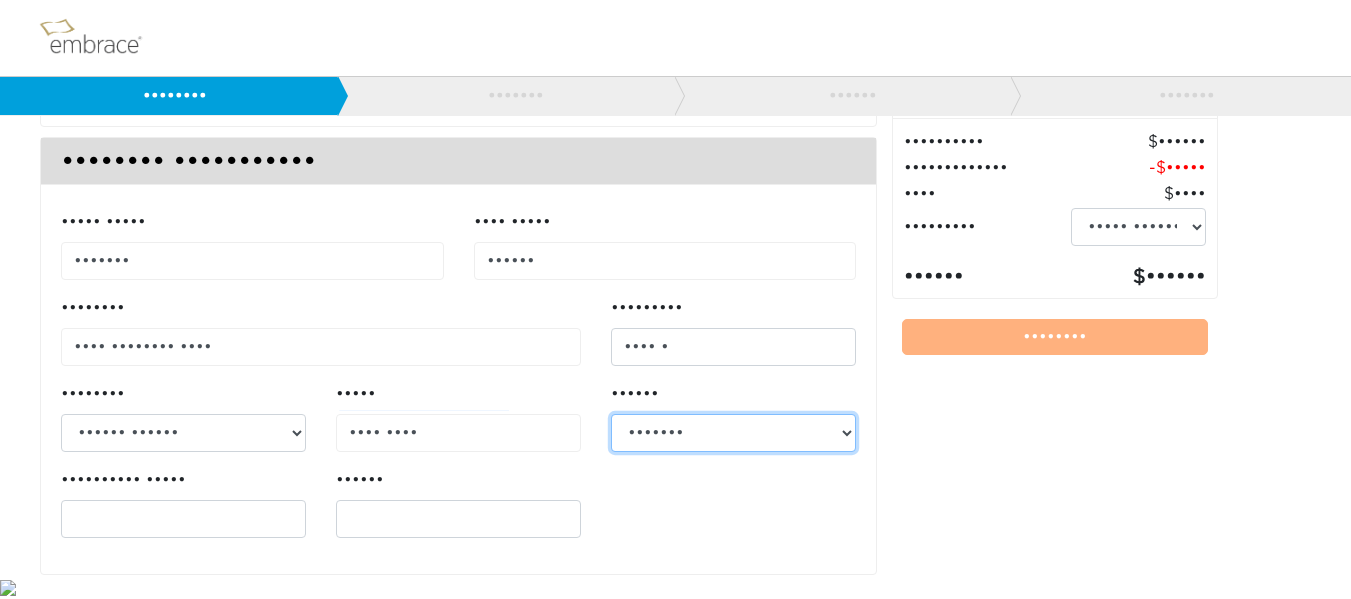 click on "•••••••  ••••••  •••••••  ••••••••  ••••••••••  ••••••••  •••••••••••  •••••••• •• ••••••••  ••••••••  •••••••  •••••••  ••••••  •••••  ••••••••  •••••••  ••••  ••••••  ••••••••  •••••••••  •••••  ••••••••  •••••••••••••  ••••••••  •••••••••  •••••••••••  ••••••••  •••••••  ••••••••  ••••••  ••• •••••••••  ••• ••••••  ••• ••••••  ••• ••••  ••••• ••••••••  ••••• ••••••  ••••  ••••••••  ••••••  ••••••••••••  ••••• ••••••  ••••• ••••••••  ••••• ••••••  •••••••••  •••••  ••••  •••••••  ••••••••  ••••••••••  •••• ••••••••  •••••••••  •••••••  •••••••• •••••  ••••  •••••••• ••••••• •••••••  •••••• ••••  •••••• •••••• ••••• •••••••• •••••••  •••••• •••••••" at bounding box center (733, 433) 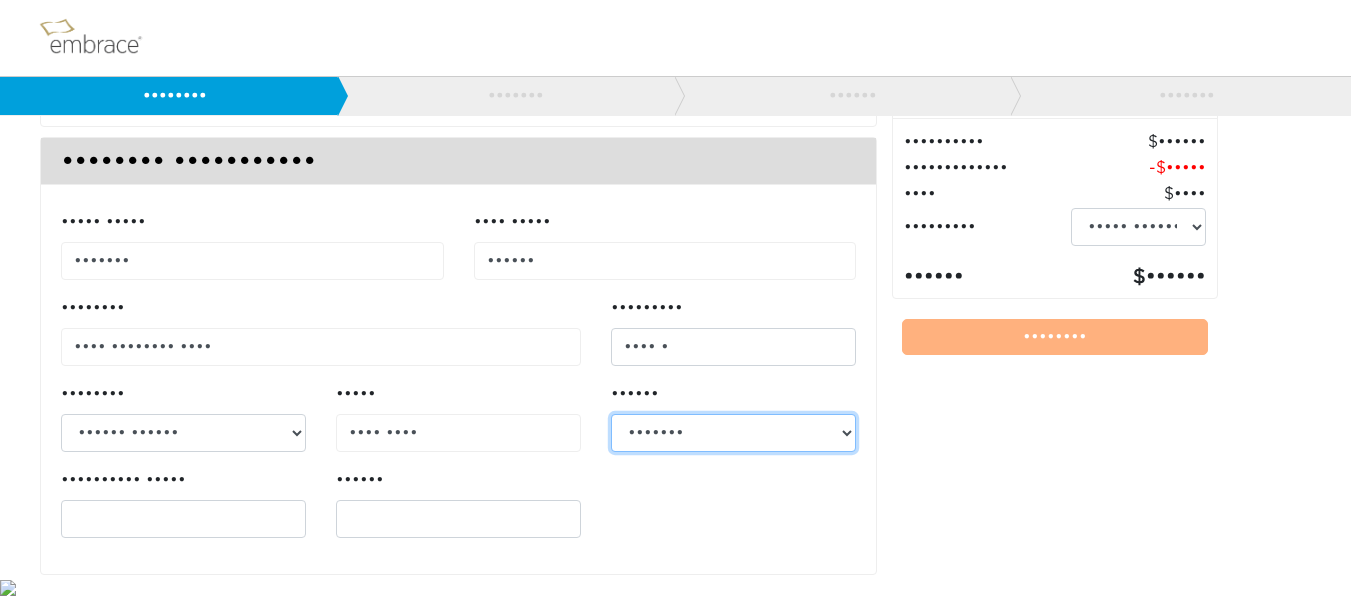 select on "••" 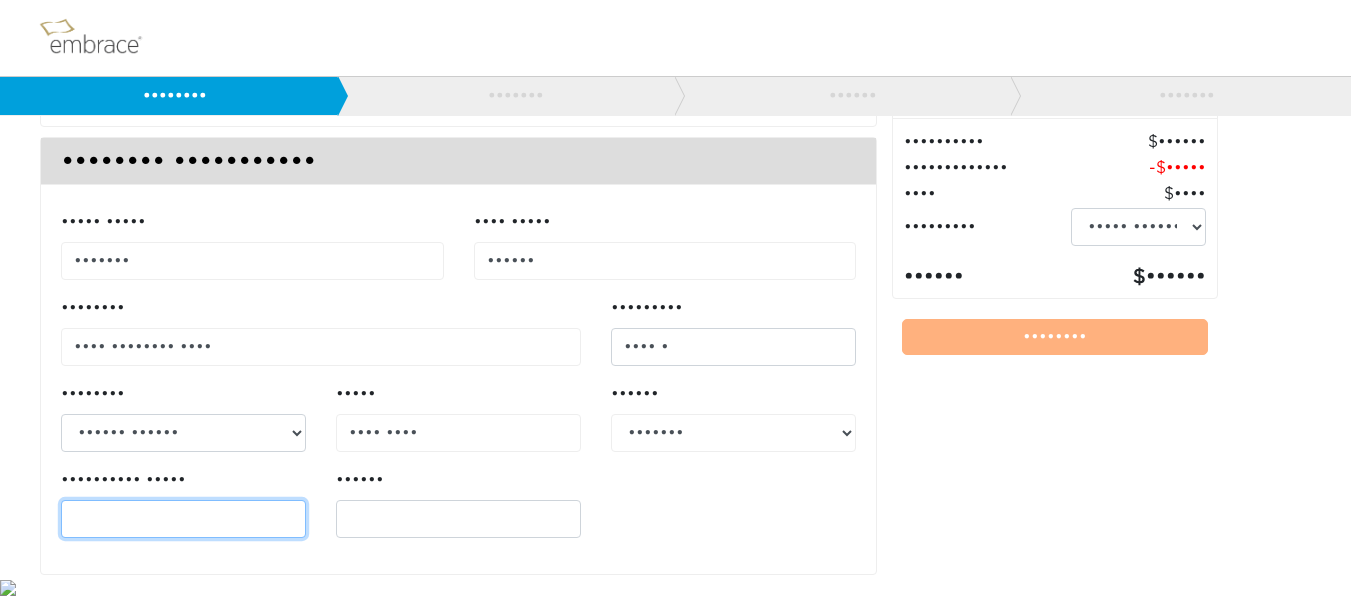 click on "•••••••••• •••••" at bounding box center (183, 519) 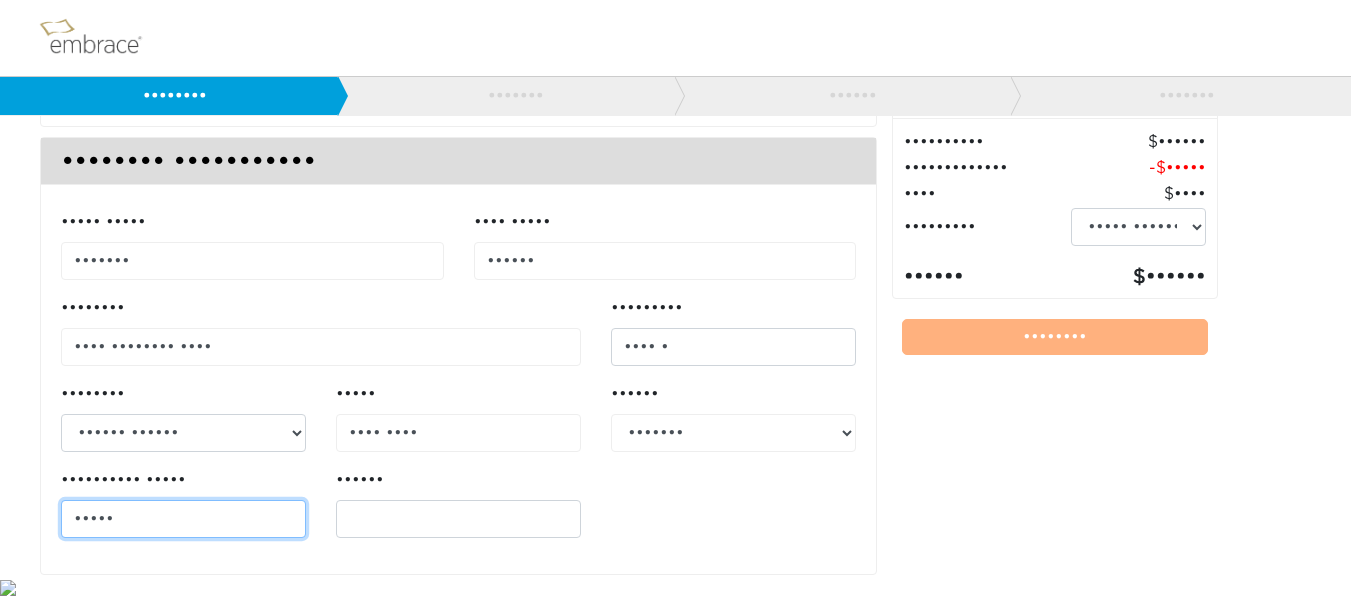 type on "•••••" 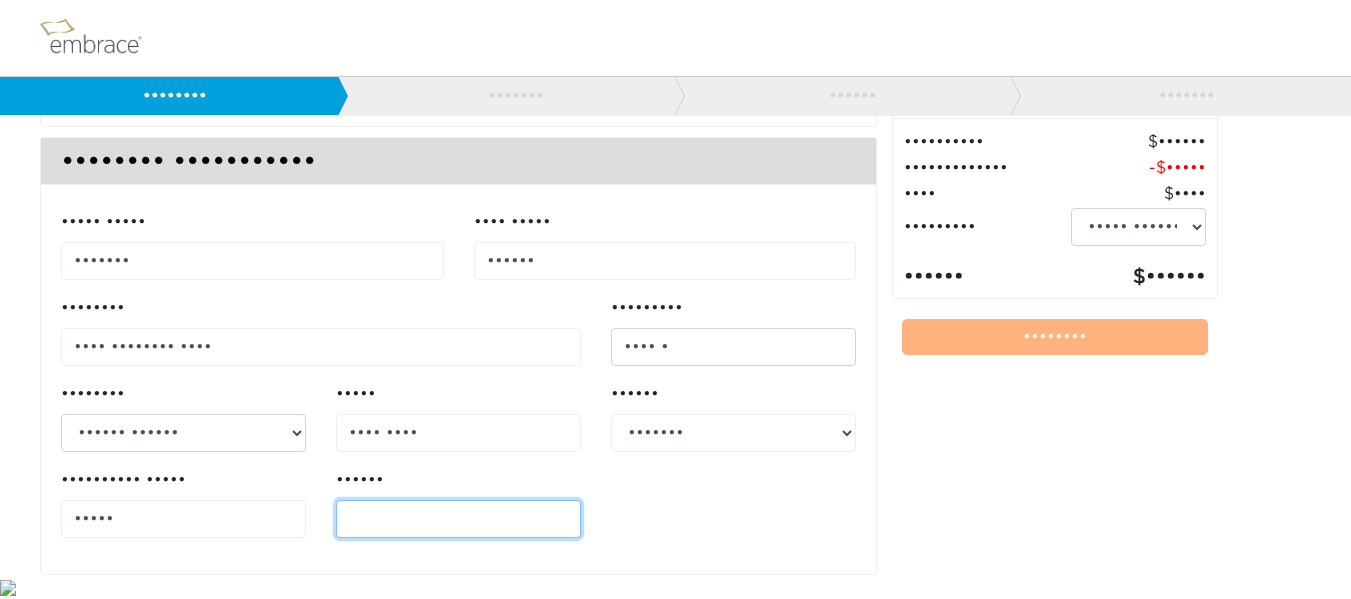 click on "••••••" at bounding box center (458, 519) 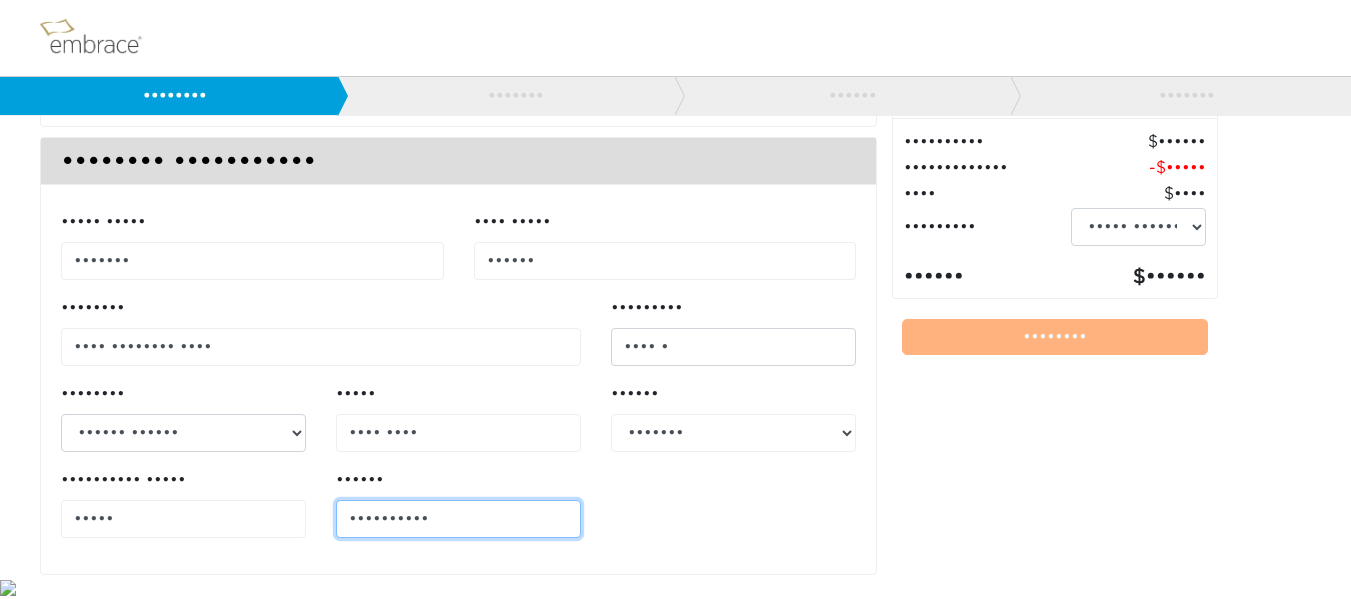 type on "••••••••••" 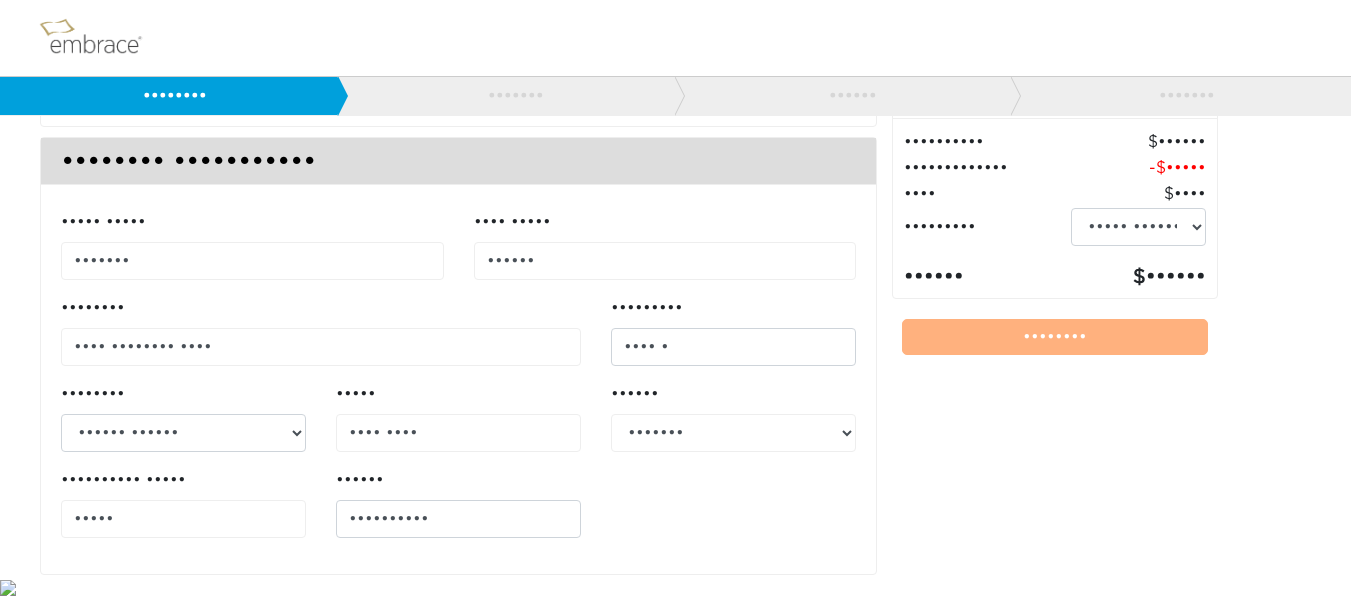 click on "First Name*
Cassidy
Last Name*
Turner
Address*
8520 Spraight Loop
Apt/Suite" at bounding box center [458, 63] 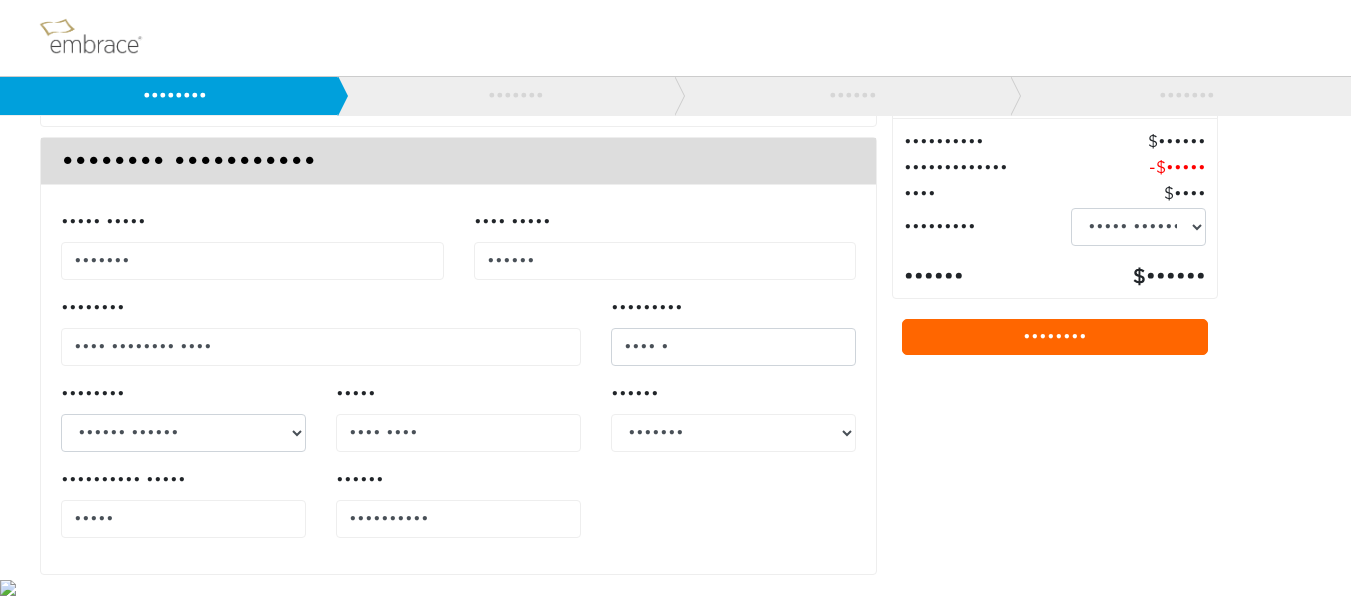 click on "Continue" at bounding box center (1054, 337) 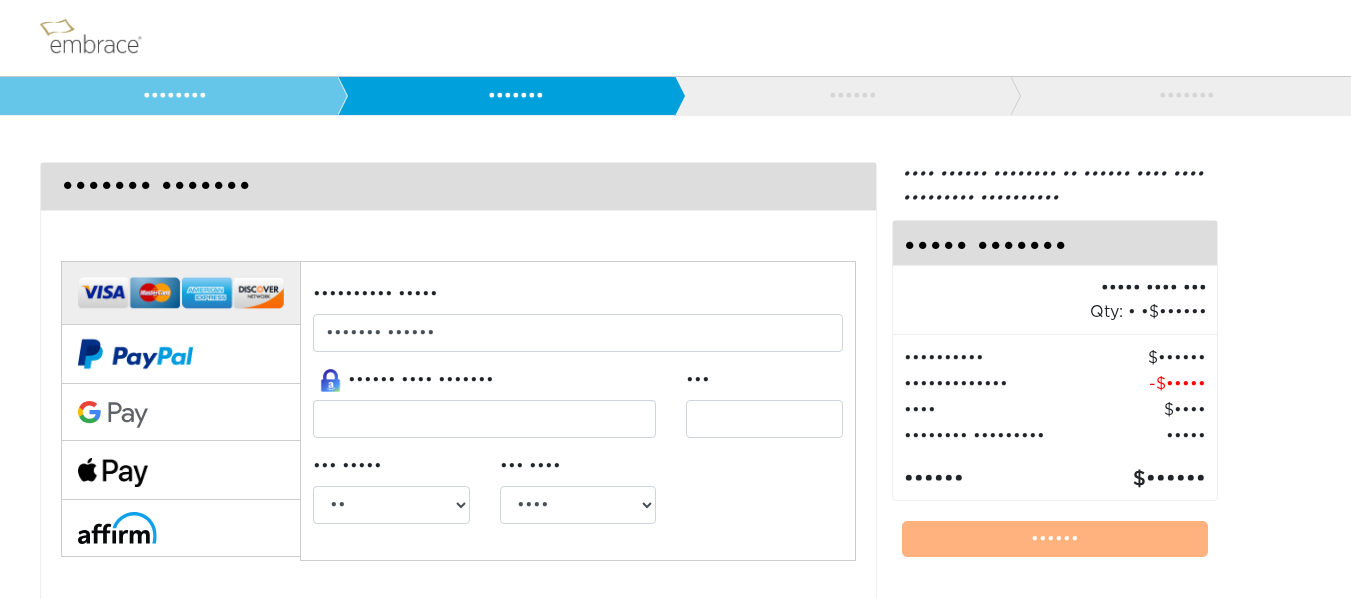 scroll, scrollTop: 0, scrollLeft: 0, axis: both 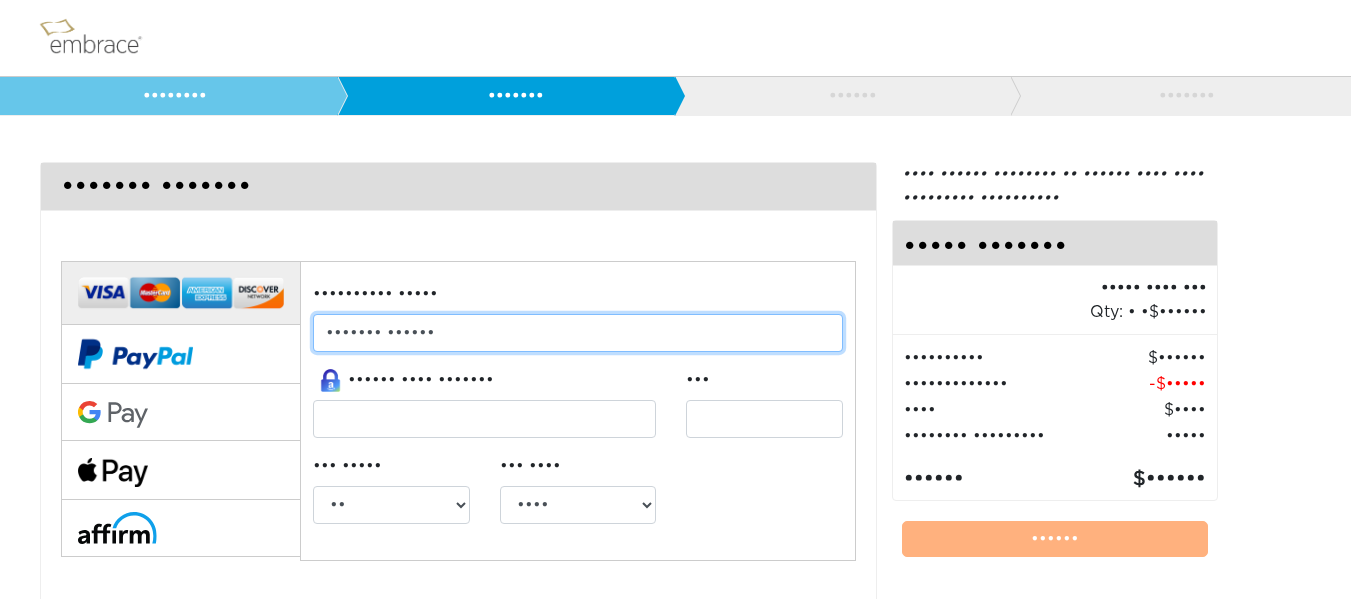 click on "••••••• ••••••" at bounding box center [578, 333] 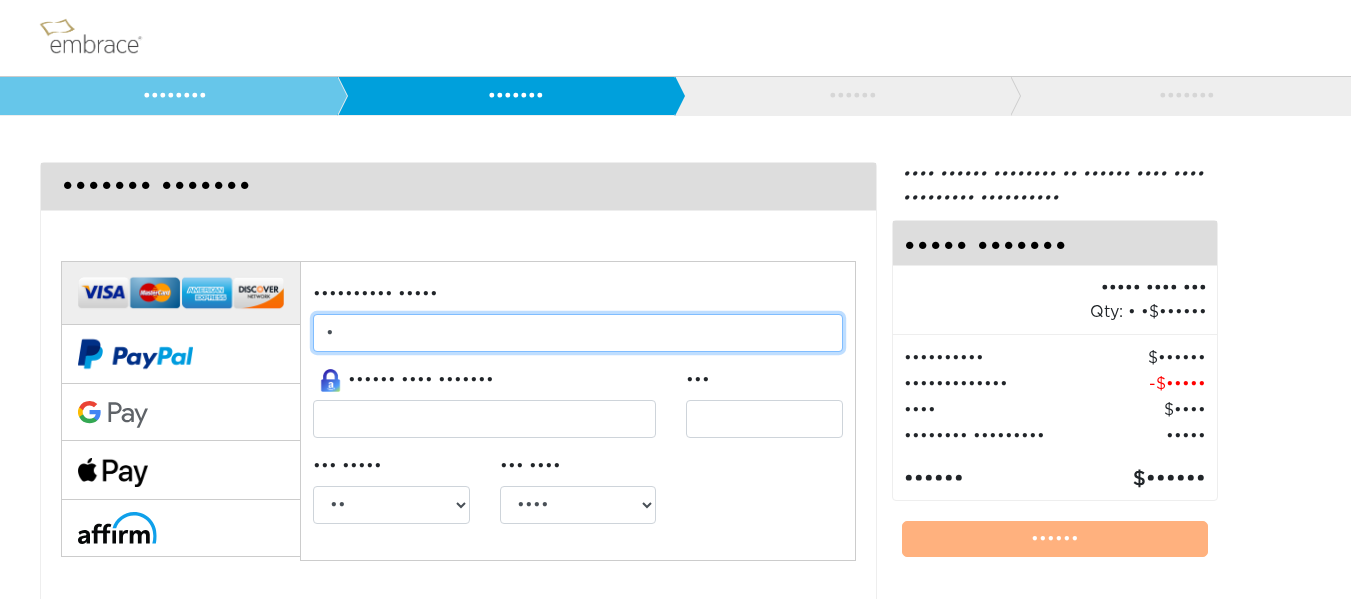type on "•" 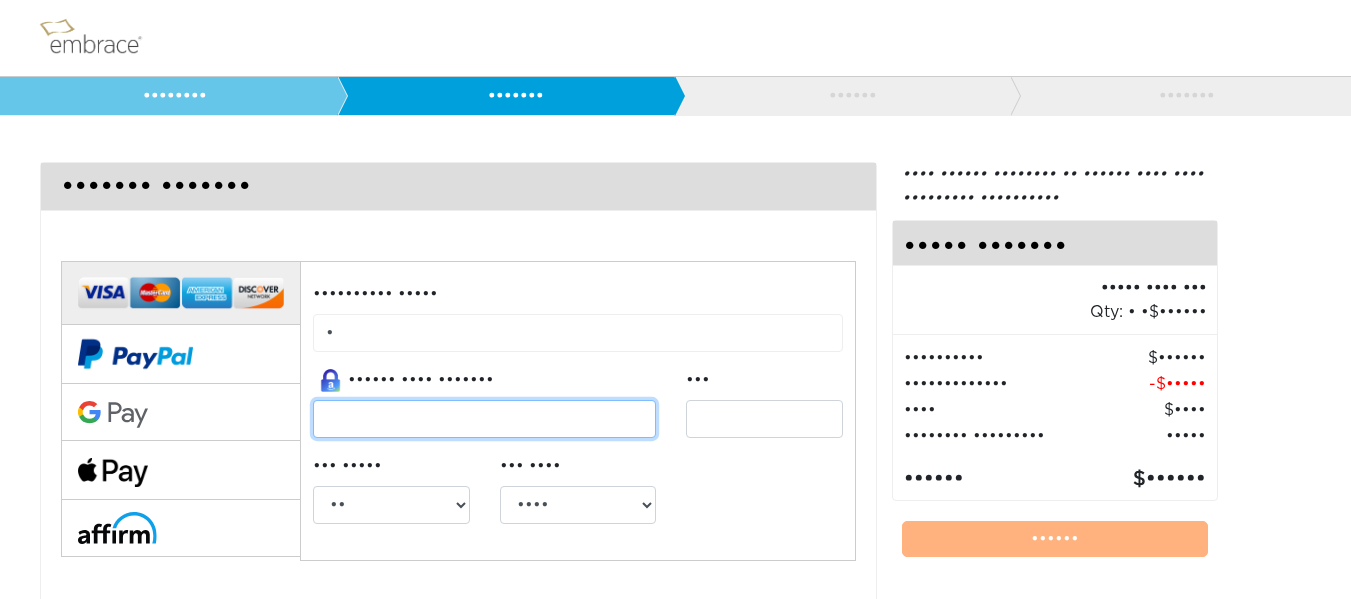 type on "•••••••••••••••" 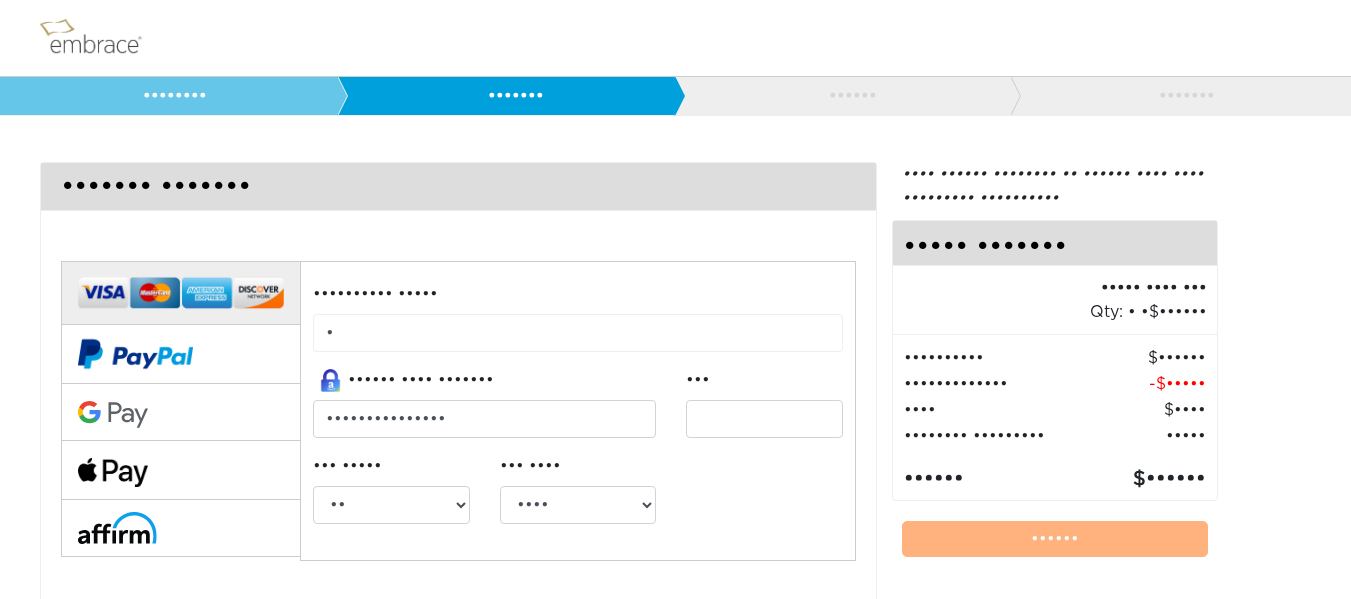 type on "••••" 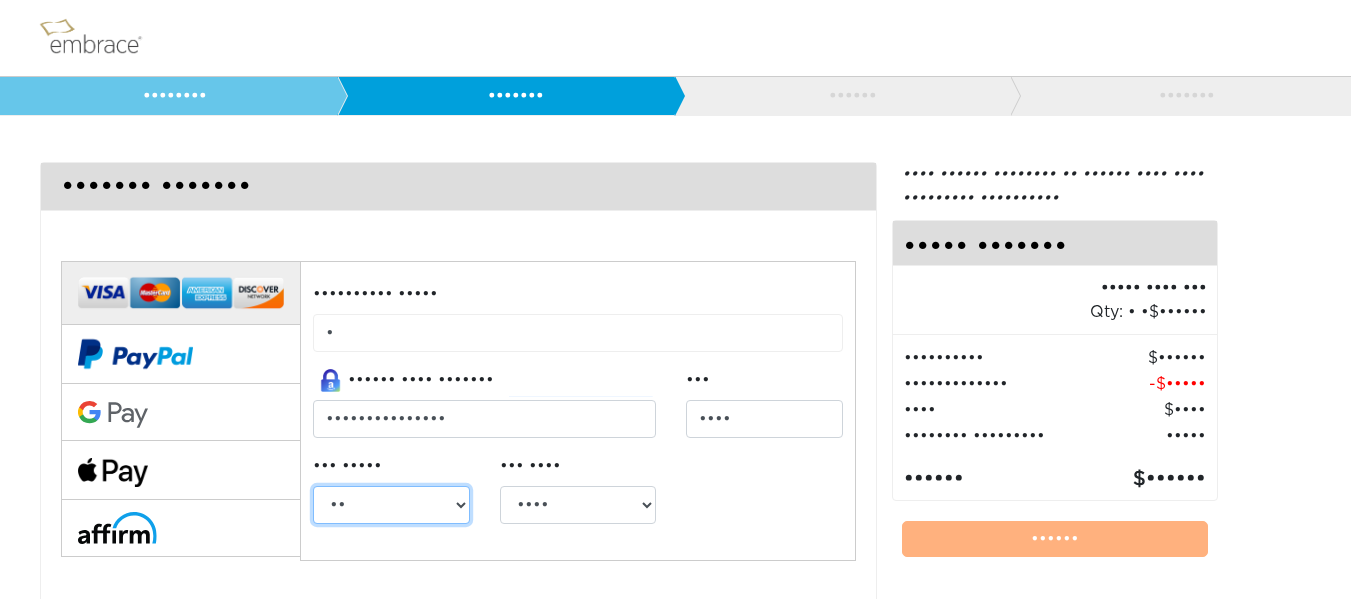 select on "•" 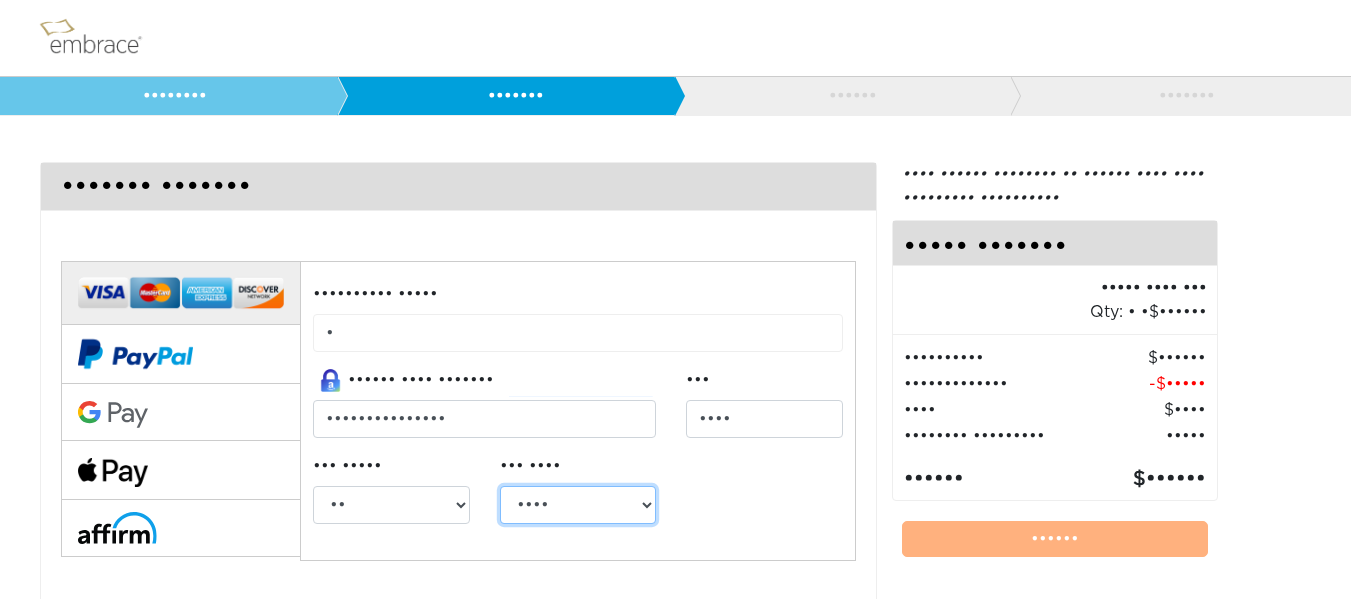 select on "••••" 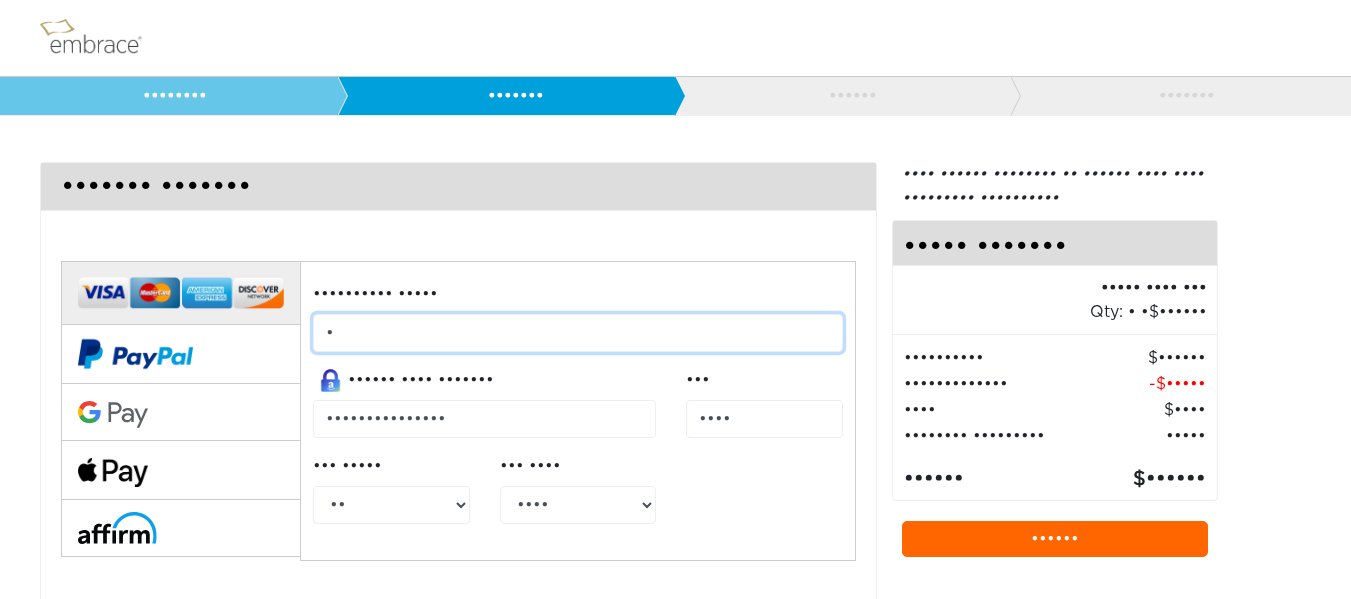 click on "•" at bounding box center [578, 333] 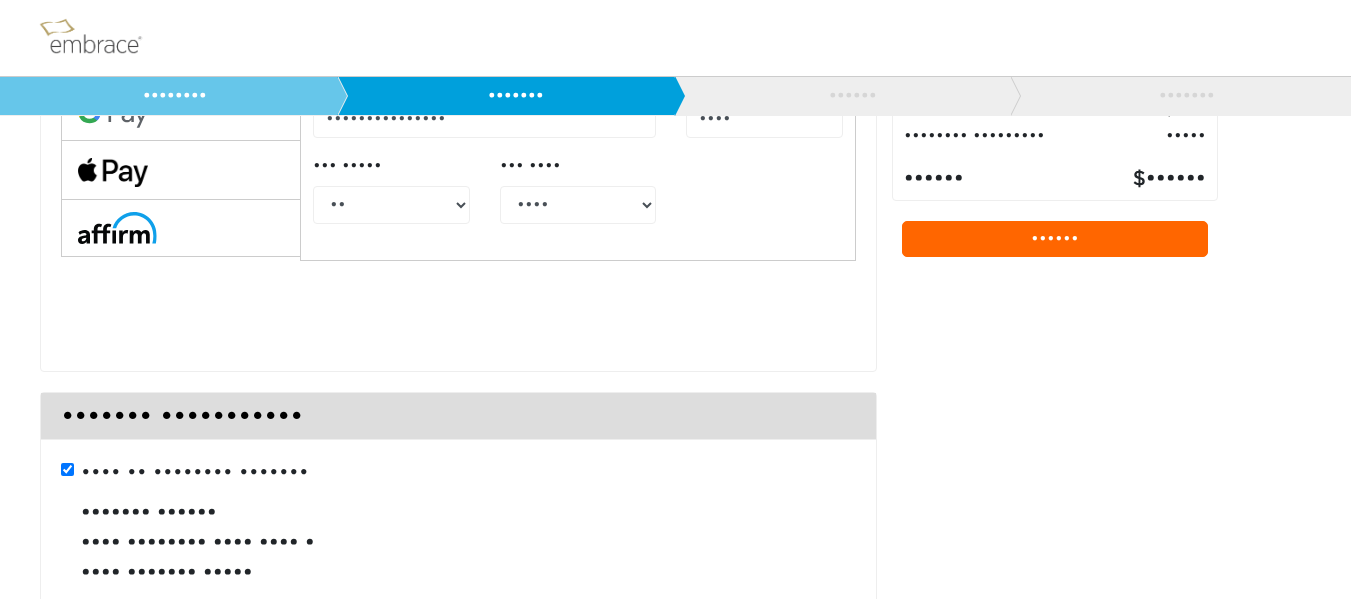 scroll, scrollTop: 378, scrollLeft: 0, axis: vertical 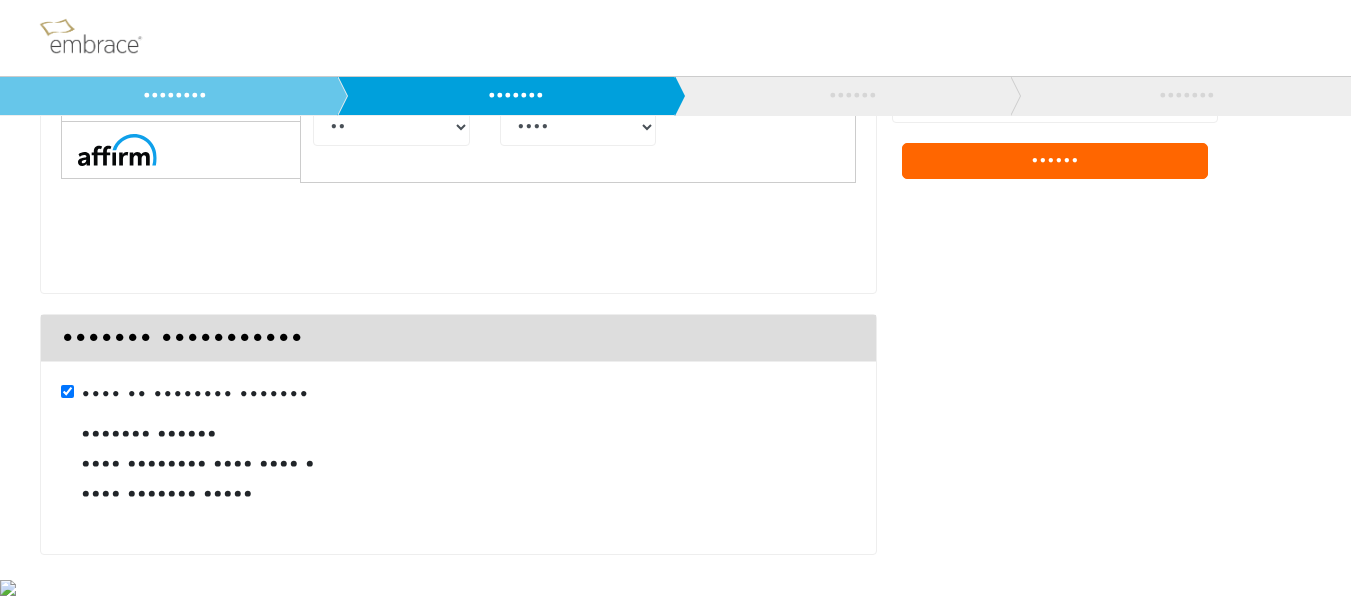 click on "•••• •• •••••••• •••••••" at bounding box center (67, 391) 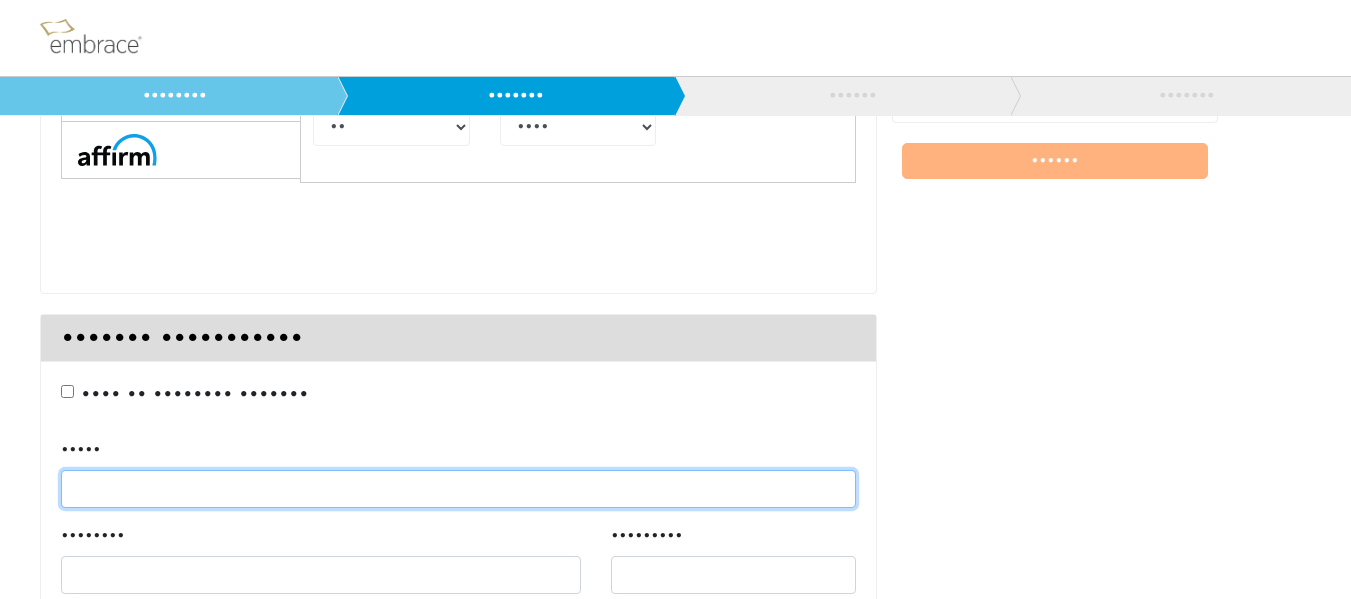 click on "•••••" at bounding box center (458, 489) 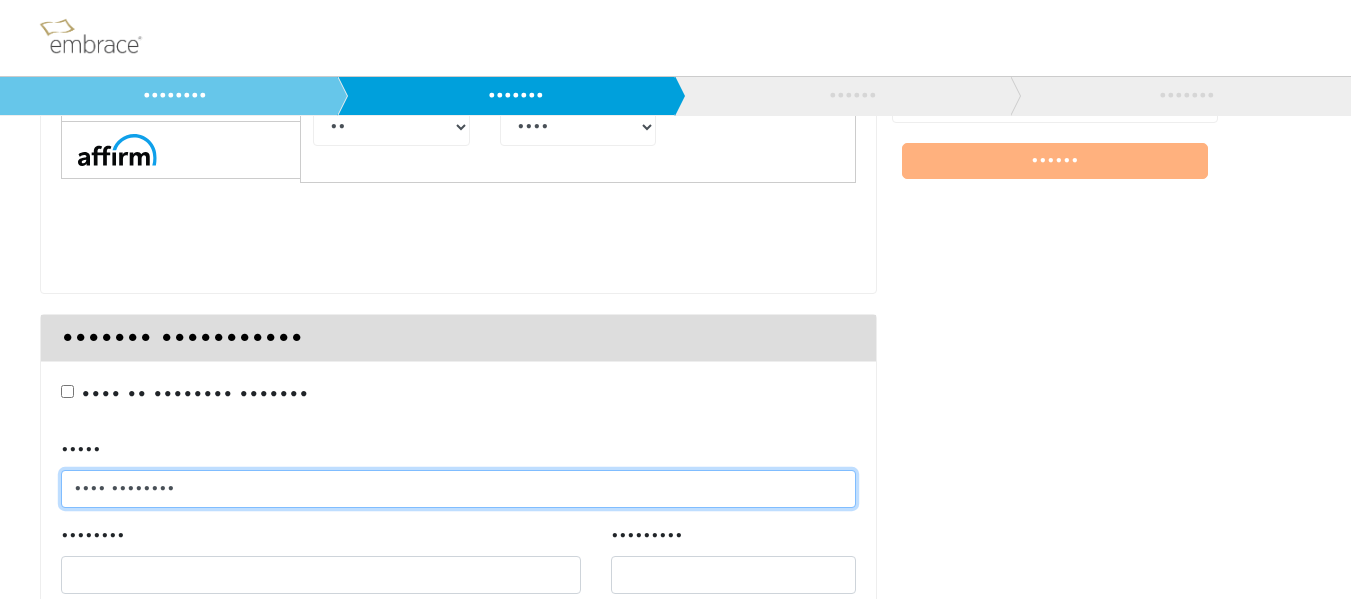 type on "•••• ••••••••" 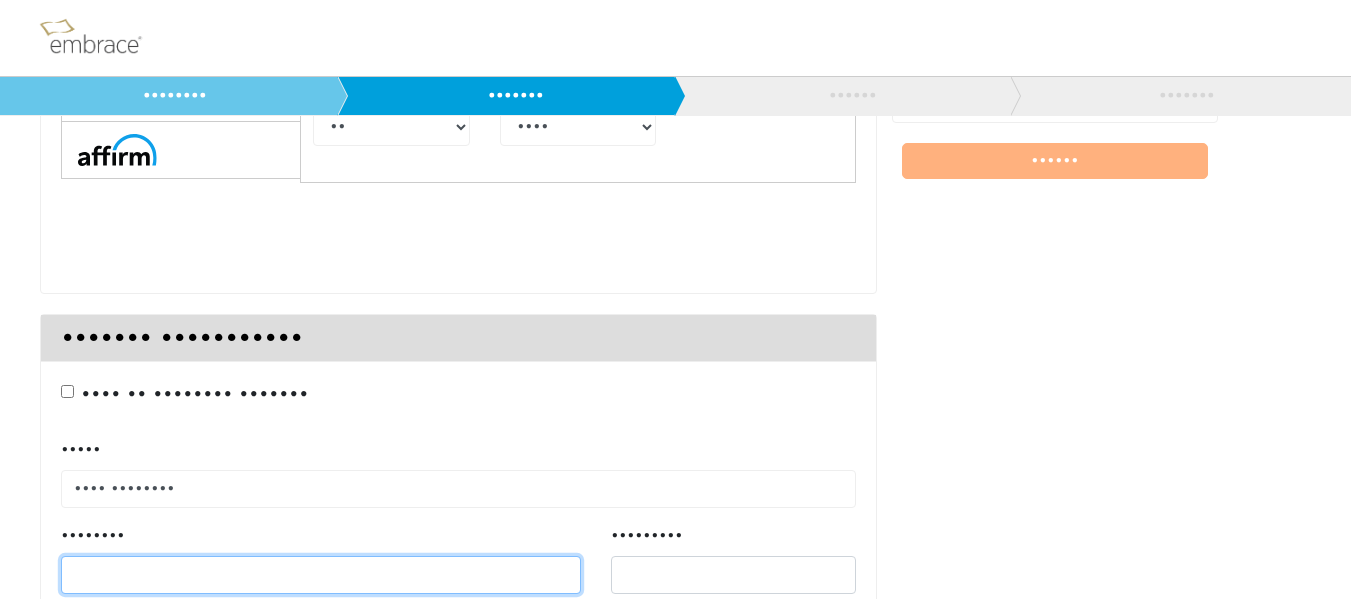 scroll, scrollTop: 578, scrollLeft: 0, axis: vertical 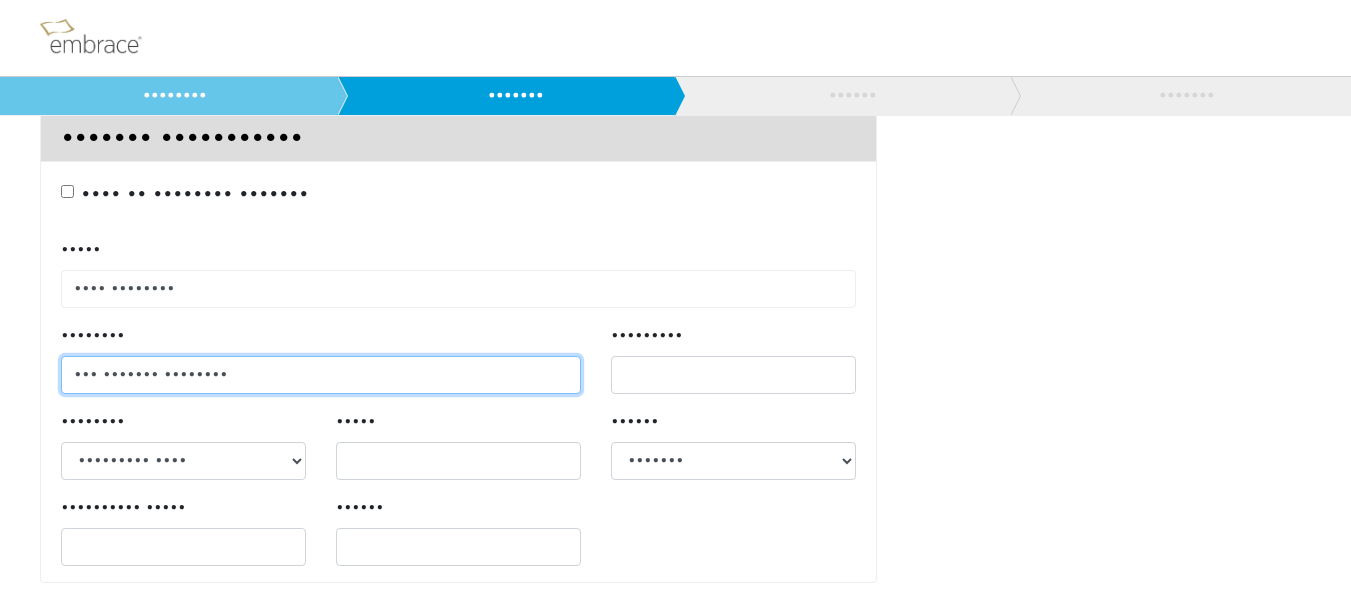 type on "••• ••••••• ••••••••" 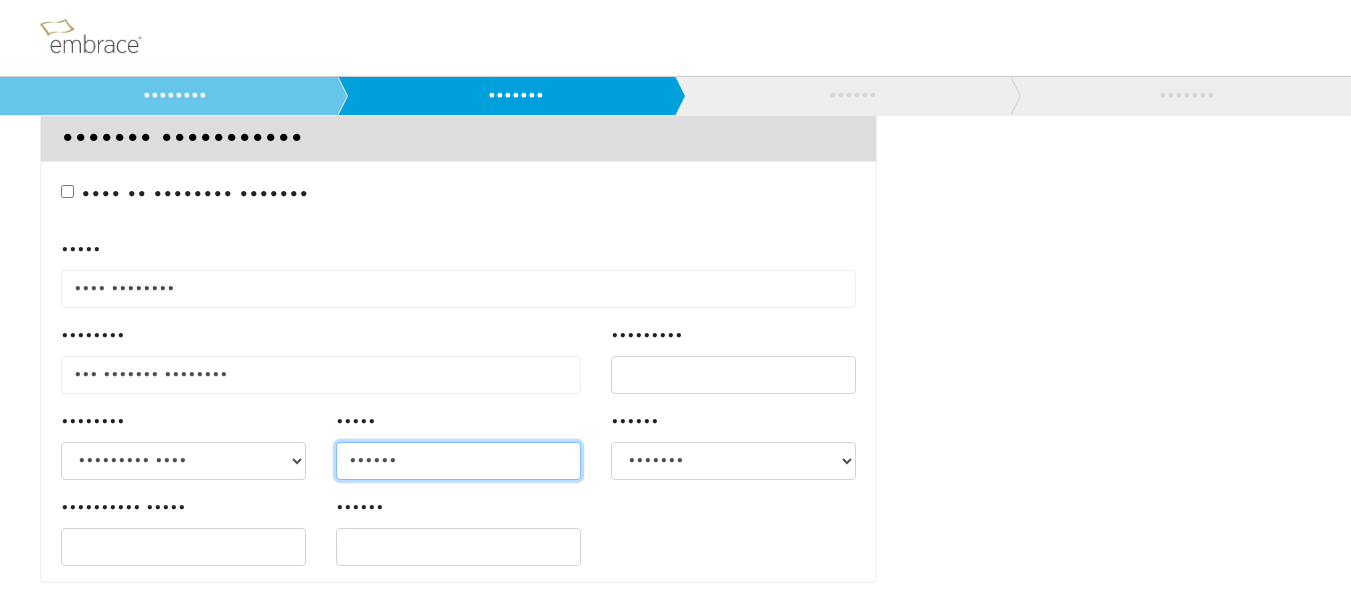 type on "••••••" 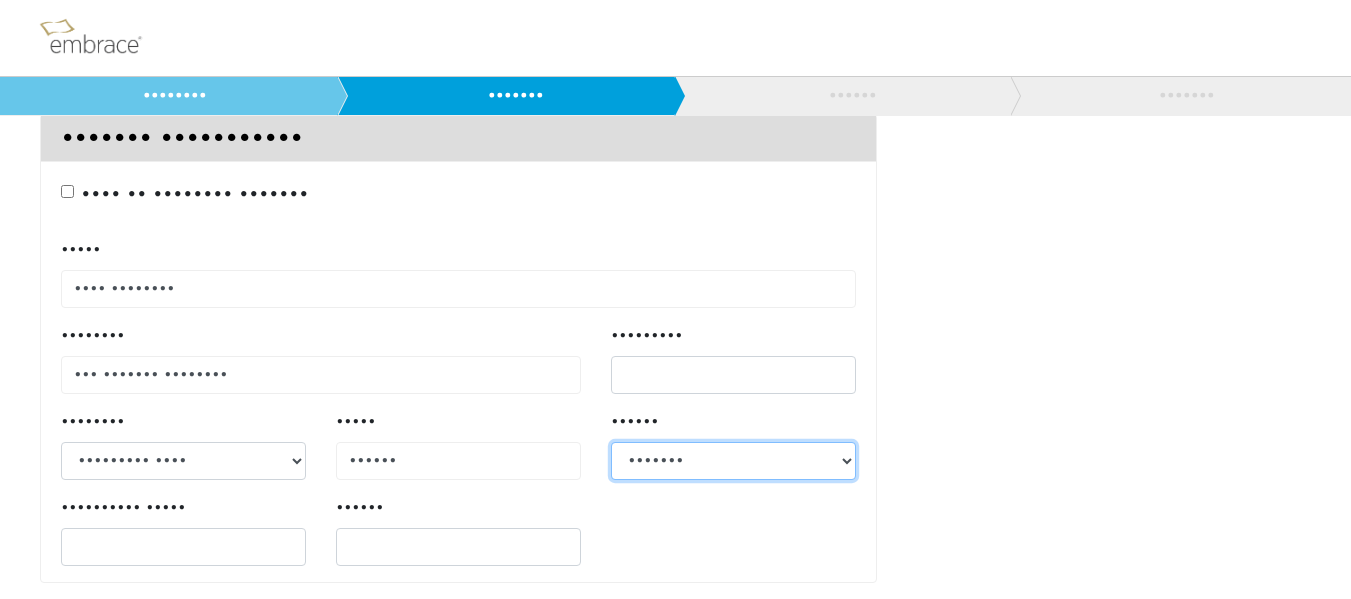 select on "••" 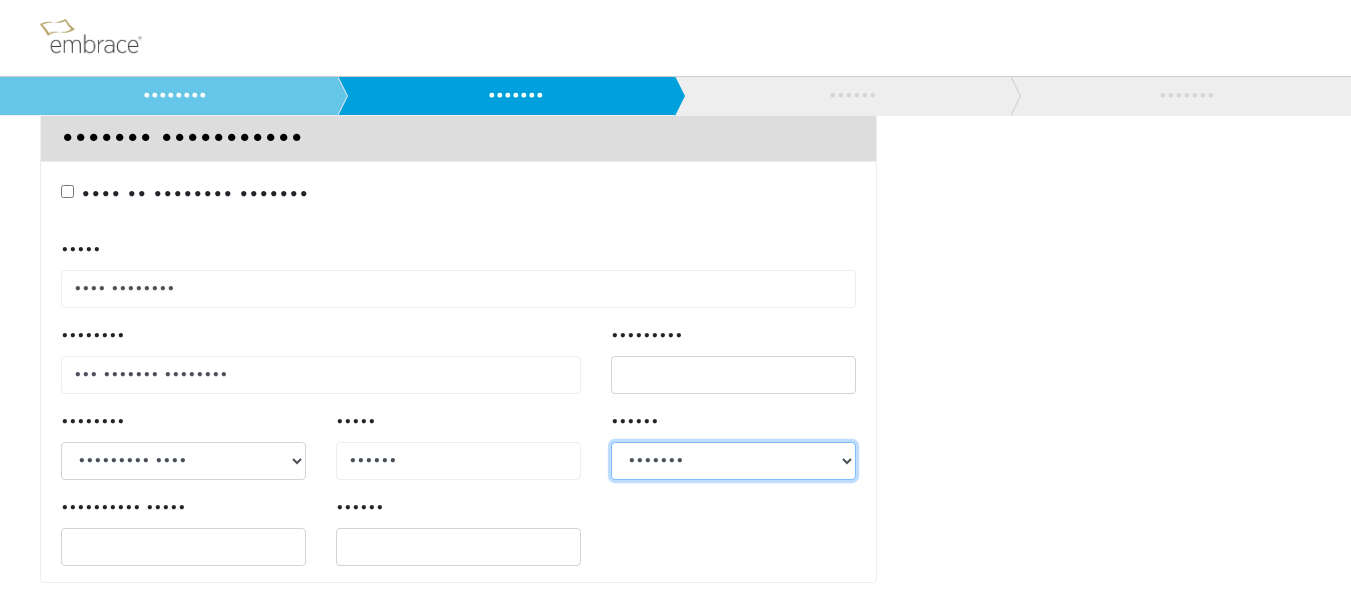 click on "•••••••  •••••••  ••••••••  ••••••••••  ••••••••  •••••••••••  •••••••• •• ••••••••  ••••••••  •••••••  •••••••  ••••••  •••••  ••••••••  •••••••  ••••  ••••••  ••••••••  •••••••••  •••••  ••••••••  •••••••••••••  ••••••••  •••••••••  •••••••••••  ••••••••  •••••••  ••••••••  ••••••  ••• •••••••••  ••• ••••••  ••• ••••••  ••• ••••  ••••• ••••••••  ••••• ••••••  ••••  ••••••••  ••••••  ••••••••••••  ••••• ••••••  ••••• ••••••••  ••••• ••••••  •••••••••  •••••  ••••  •••••••  ••••••••  ••••••••••  •••• ••••••••  •••••••••  •••••••  •••••••• •••••  ••••  •••••••• ••••••• •••••••  •••••• ••••  •••••• •••••• ••••• •••••••• •••••••  •••••• •••••••" at bounding box center [733, 461] 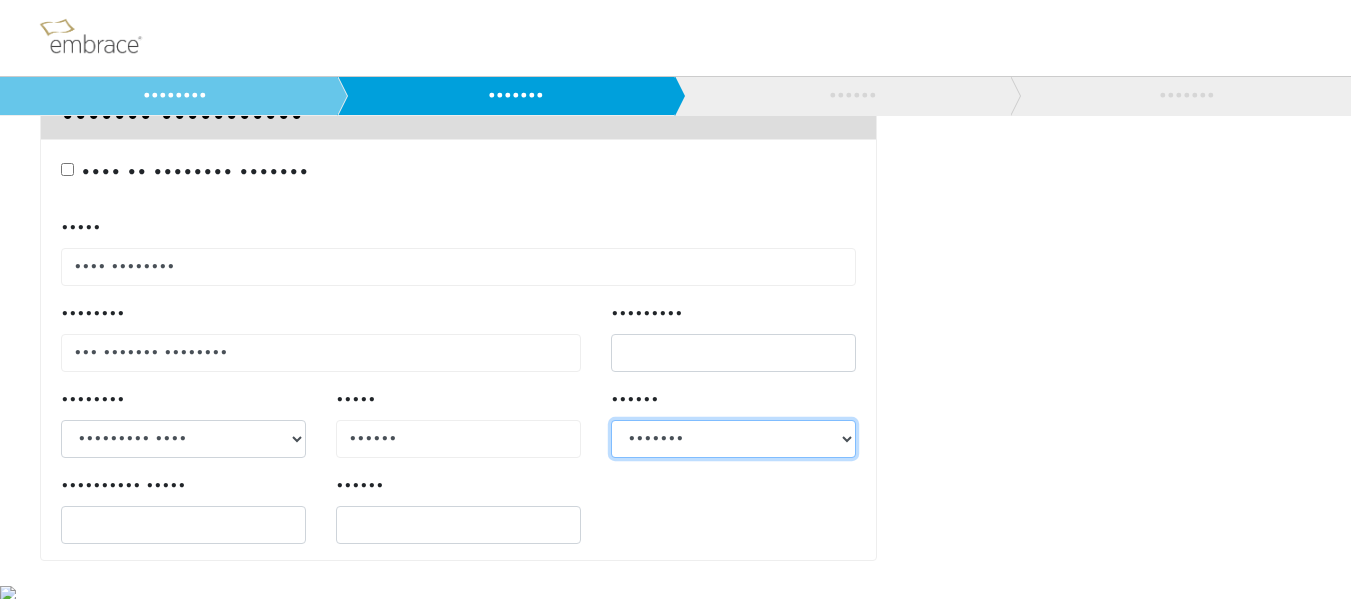 scroll, scrollTop: 606, scrollLeft: 0, axis: vertical 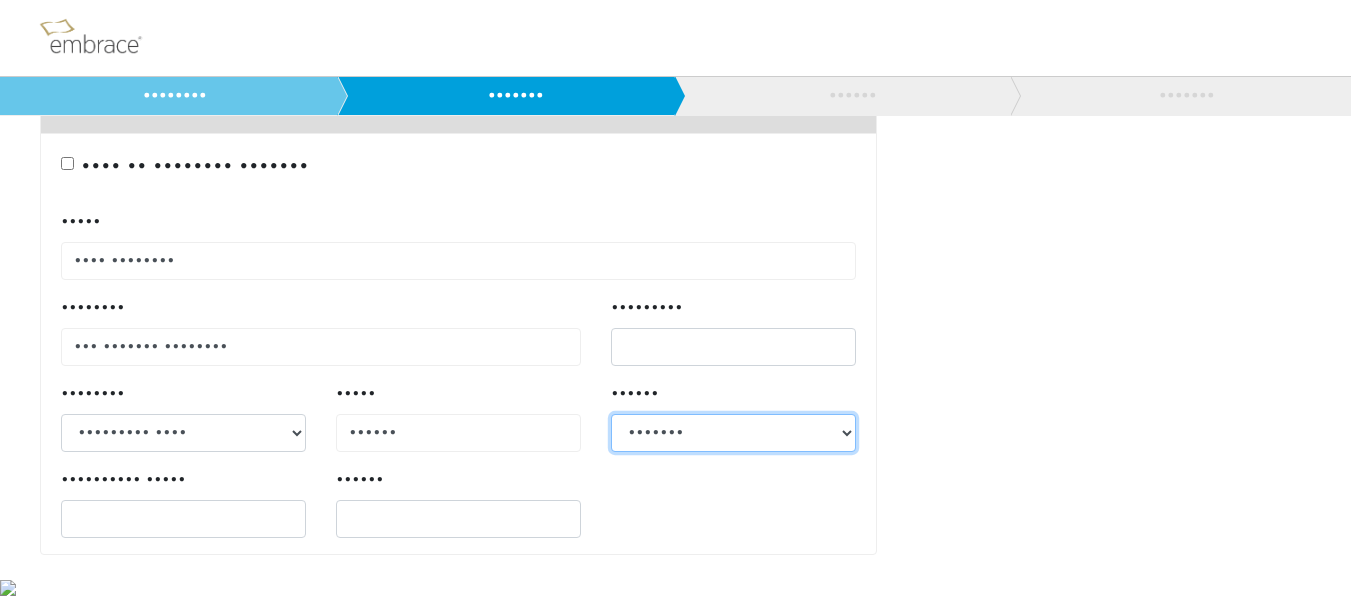 click on "•••••••  •••••••  ••••••••  ••••••••••  ••••••••  •••••••••••  •••••••• •• ••••••••  ••••••••  •••••••  •••••••  ••••••  •••••  ••••••••  •••••••  ••••  ••••••  ••••••••  •••••••••  •••••  ••••••••  •••••••••••••  ••••••••  •••••••••  •••••••••••  ••••••••  •••••••  ••••••••  ••••••  ••• •••••••••  ••• ••••••  ••• ••••••  ••• ••••  ••••• ••••••••  ••••• ••••••  ••••  ••••••••  ••••••  ••••••••••••  ••••• ••••••  ••••• ••••••••  ••••• ••••••  •••••••••  •••••  ••••  •••••••  ••••••••  ••••••••••  •••• ••••••••  •••••••••  •••••••  •••••••• •••••  ••••  •••••••• ••••••• •••••••  •••••• ••••  •••••• •••••• ••••• •••••••• •••••••  •••••• •••••••" at bounding box center [733, 433] 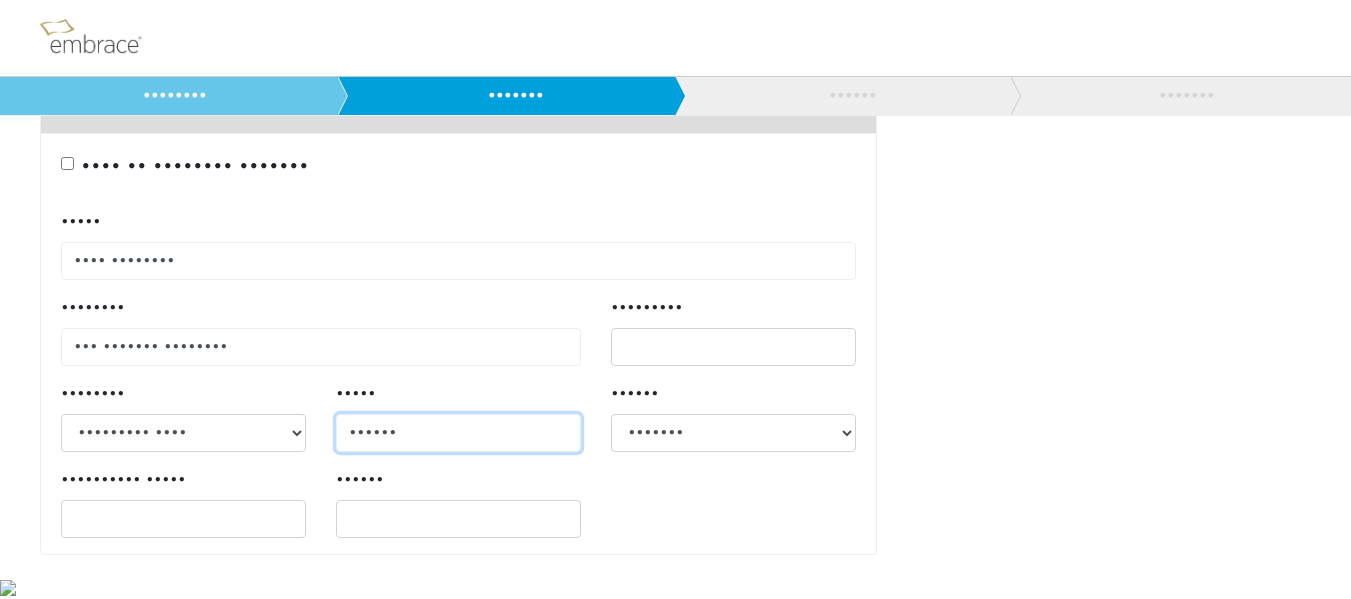click on "••••••" at bounding box center (458, 433) 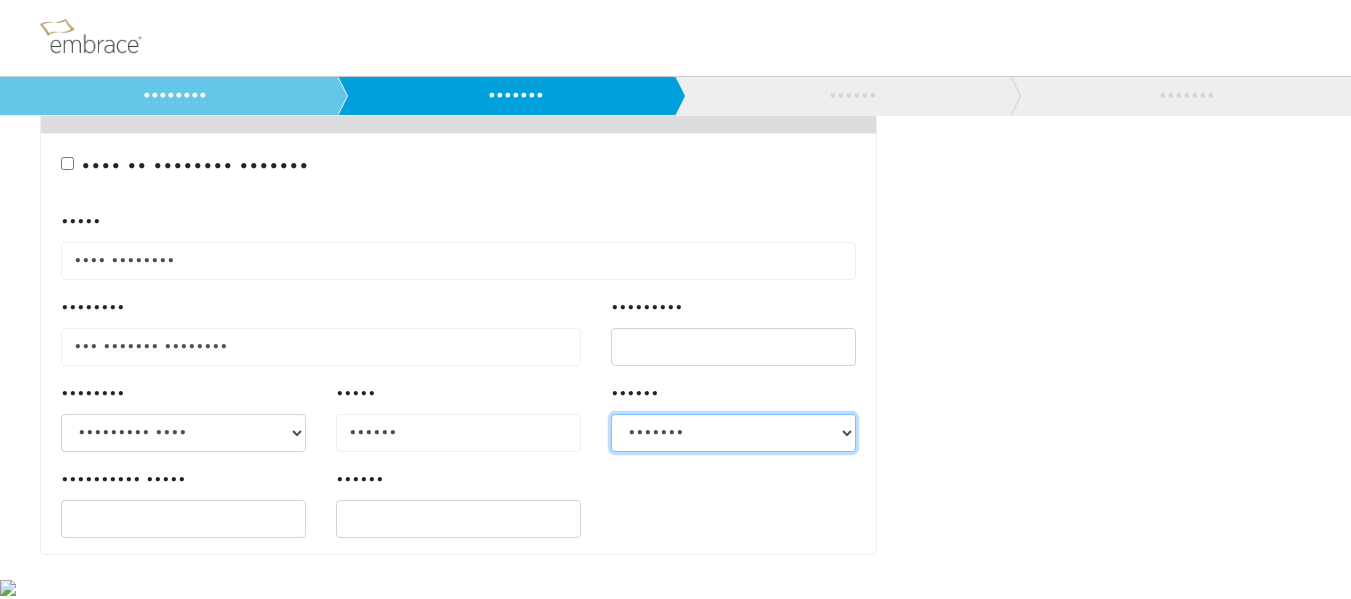 click on "•••••••  •••••••  ••••••••  ••••••••••  ••••••••  •••••••••••  •••••••• •• ••••••••  ••••••••  •••••••  •••••••  ••••••  •••••  ••••••••  •••••••  ••••  ••••••  ••••••••  •••••••••  •••••  ••••••••  •••••••••••••  ••••••••  •••••••••  •••••••••••  ••••••••  •••••••  ••••••••  ••••••  ••• •••••••••  ••• ••••••  ••• ••••••  ••• ••••  ••••• ••••••••  ••••• ••••••  ••••  ••••••••  ••••••  ••••••••••••  ••••• ••••••  ••••• ••••••••  ••••• ••••••  •••••••••  •••••  ••••  •••••••  ••••••••  ••••••••••  •••• ••••••••  •••••••••  •••••••  •••••••• •••••  ••••  •••••••• ••••••• •••••••  •••••• ••••  •••••• •••••• ••••• •••••••• •••••••  •••••• •••••••" at bounding box center [733, 433] 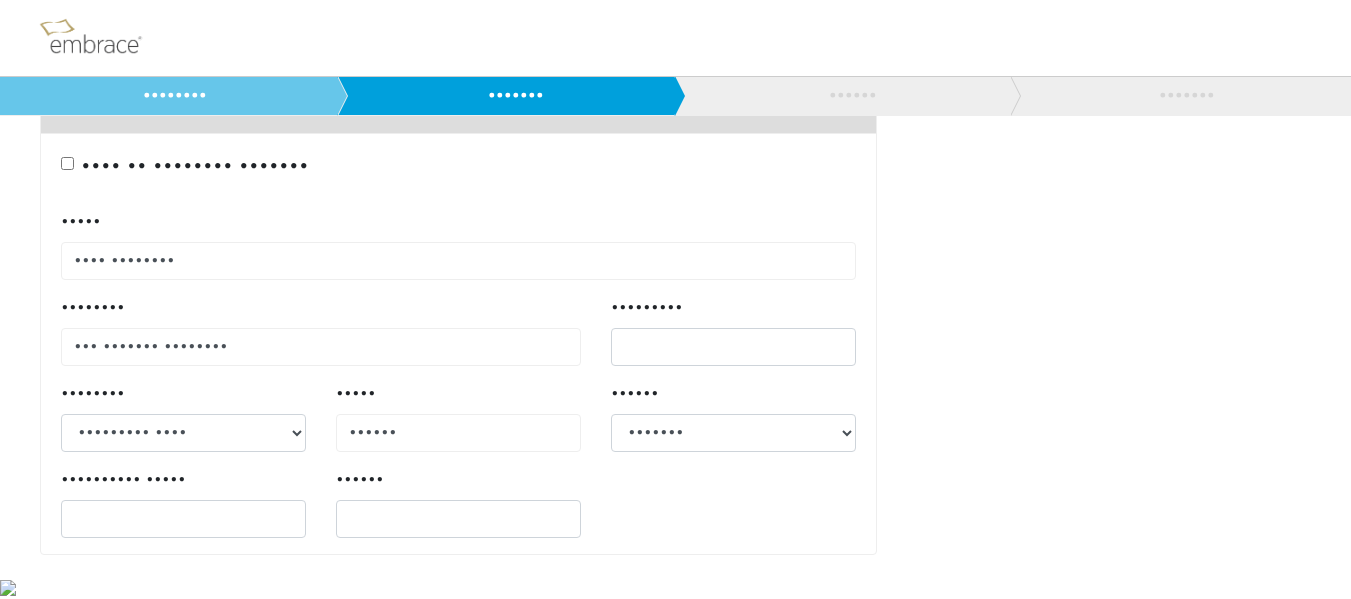 click on "•••••
•••• ••••••••
••••••••
••• ••••••• ••••••••
•••••••••
••••••••
••••••••• •••• •••••• •••••• ••••" at bounding box center (458, 382) 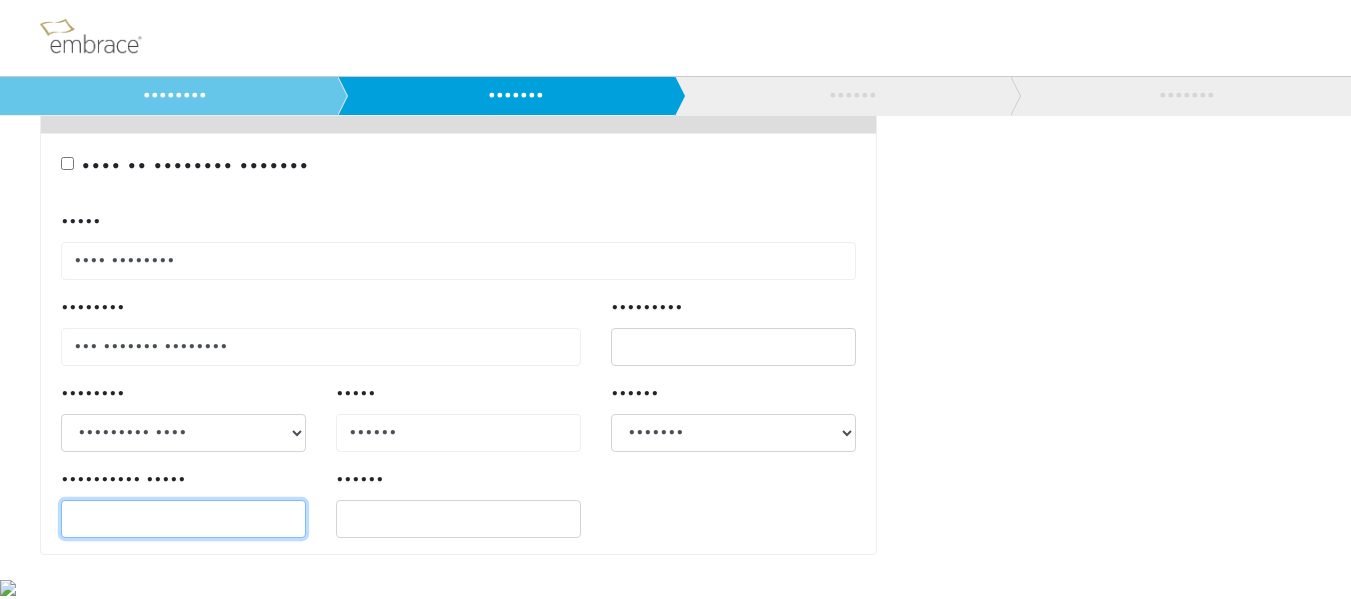 click on "•••••••••• •••••" at bounding box center [183, 519] 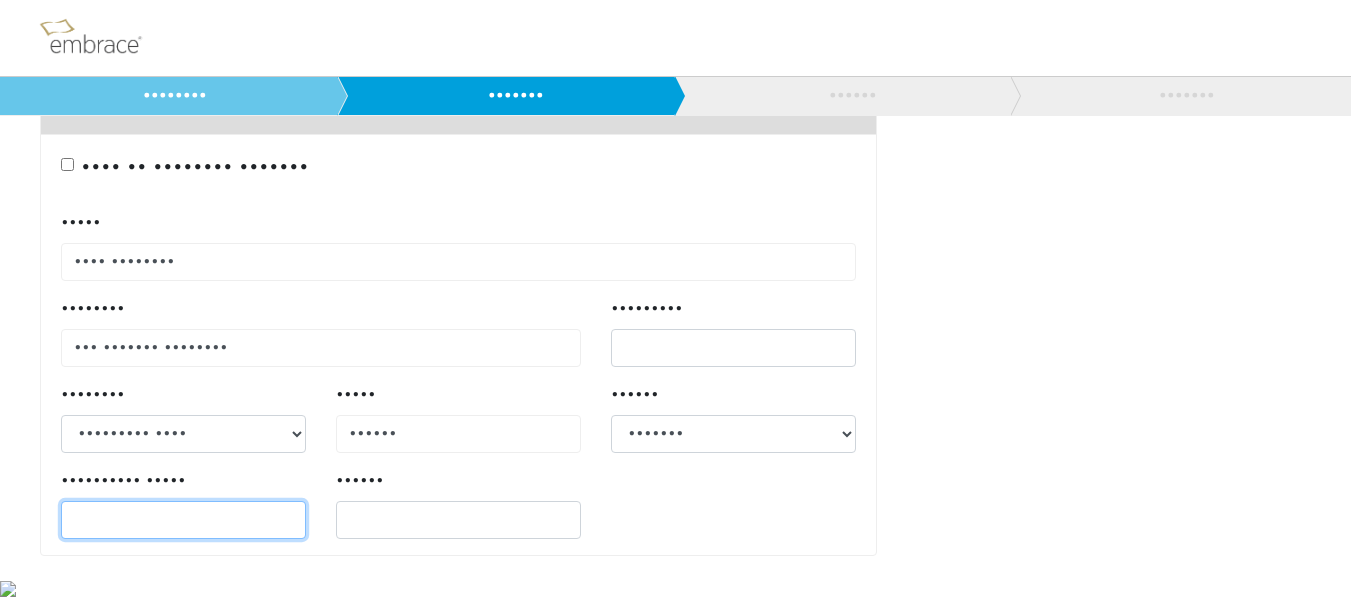 scroll, scrollTop: 606, scrollLeft: 0, axis: vertical 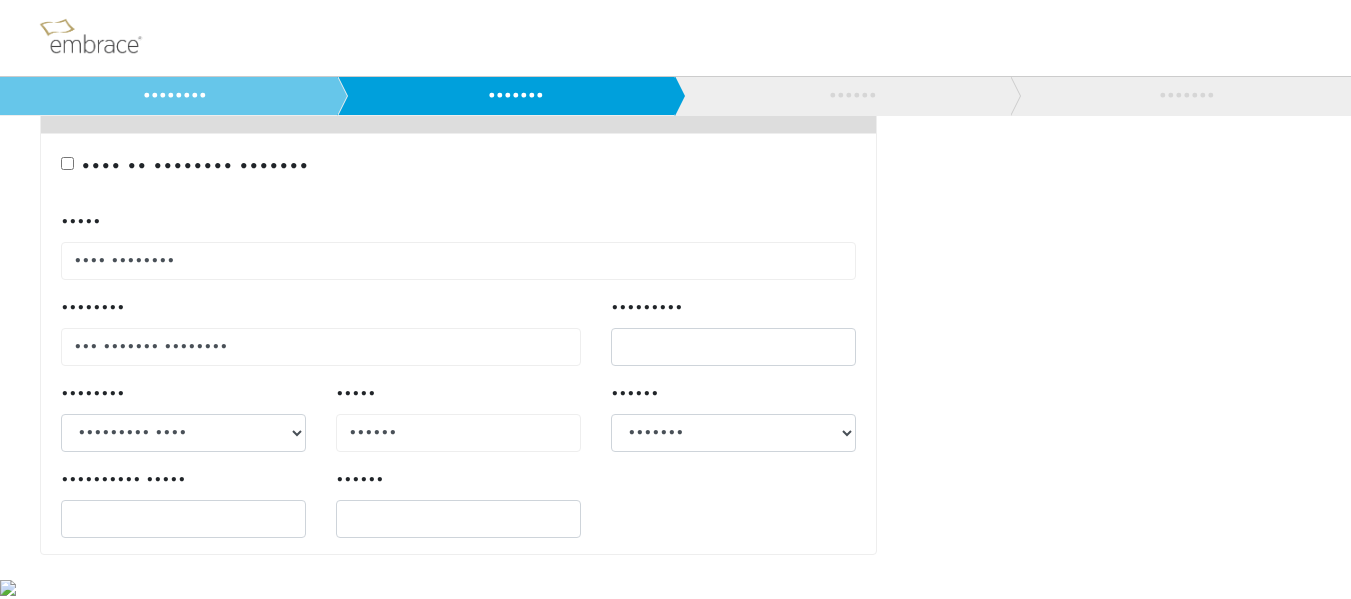 click on "•••• •• •••••••• •••••••" at bounding box center [195, 167] 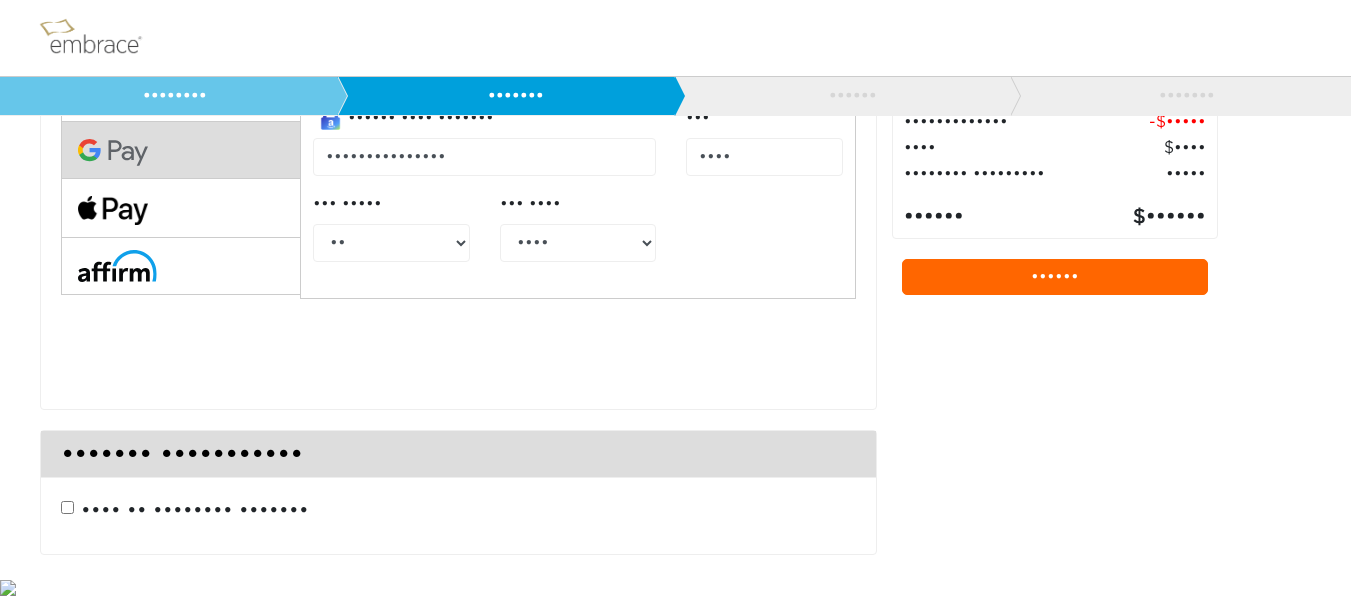 scroll, scrollTop: 262, scrollLeft: 0, axis: vertical 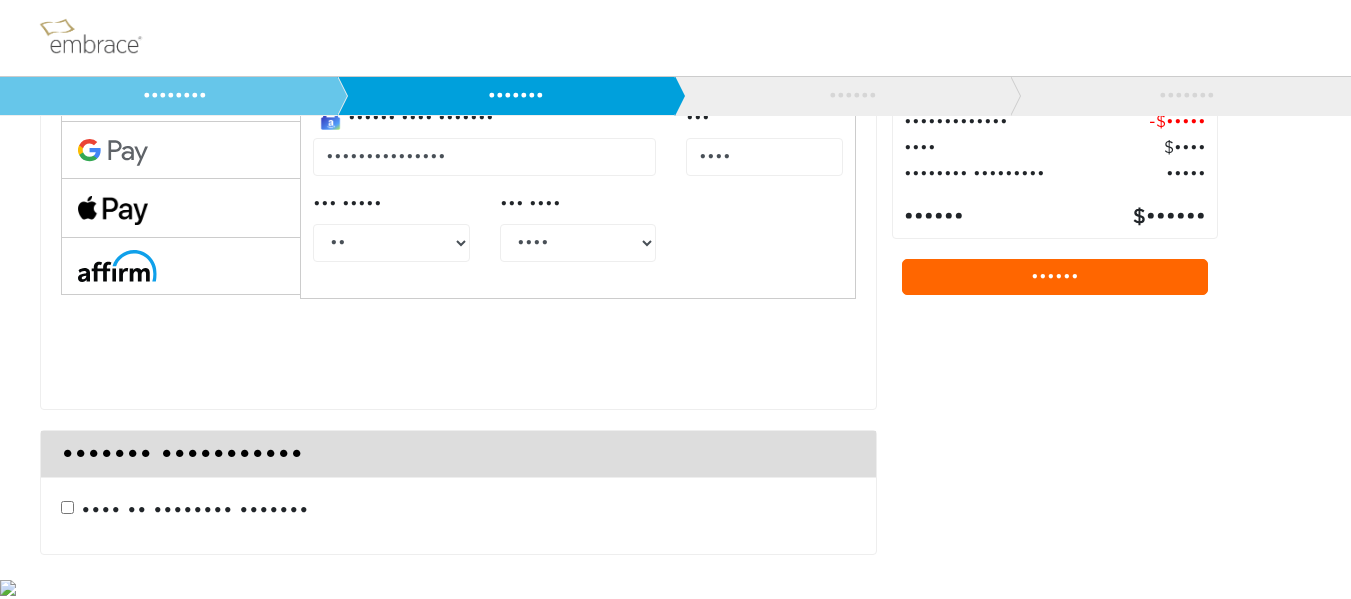click on "•••• •• •••••••• •••••••" at bounding box center (195, 511) 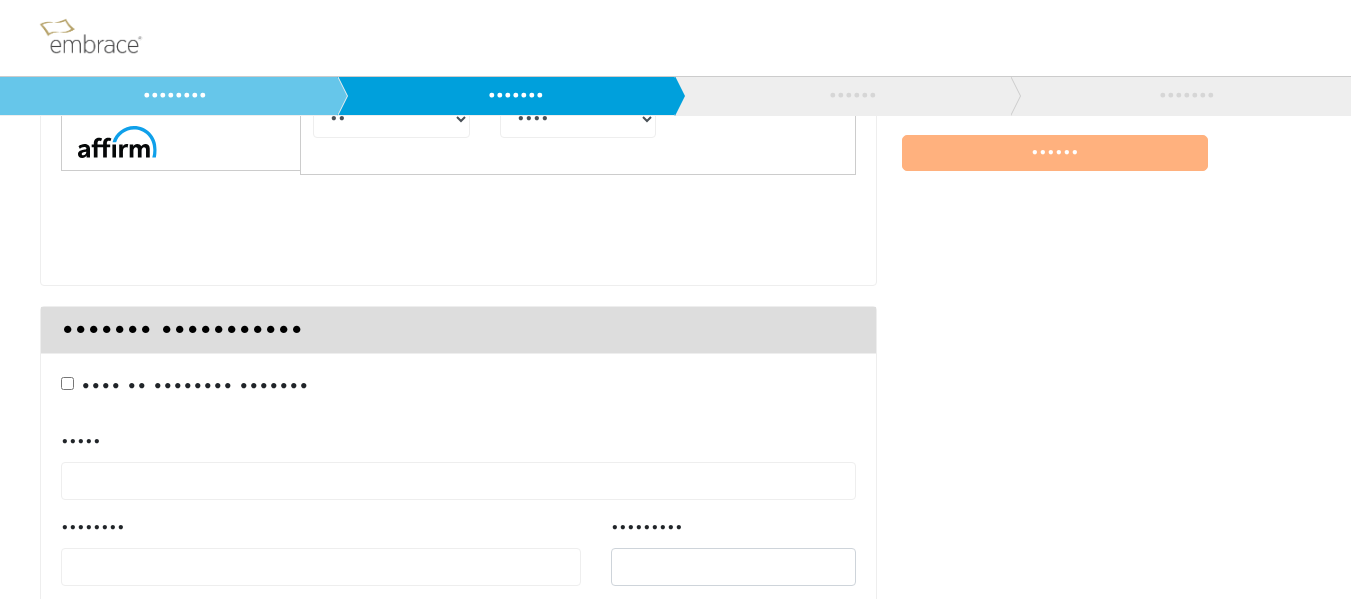 scroll, scrollTop: 606, scrollLeft: 0, axis: vertical 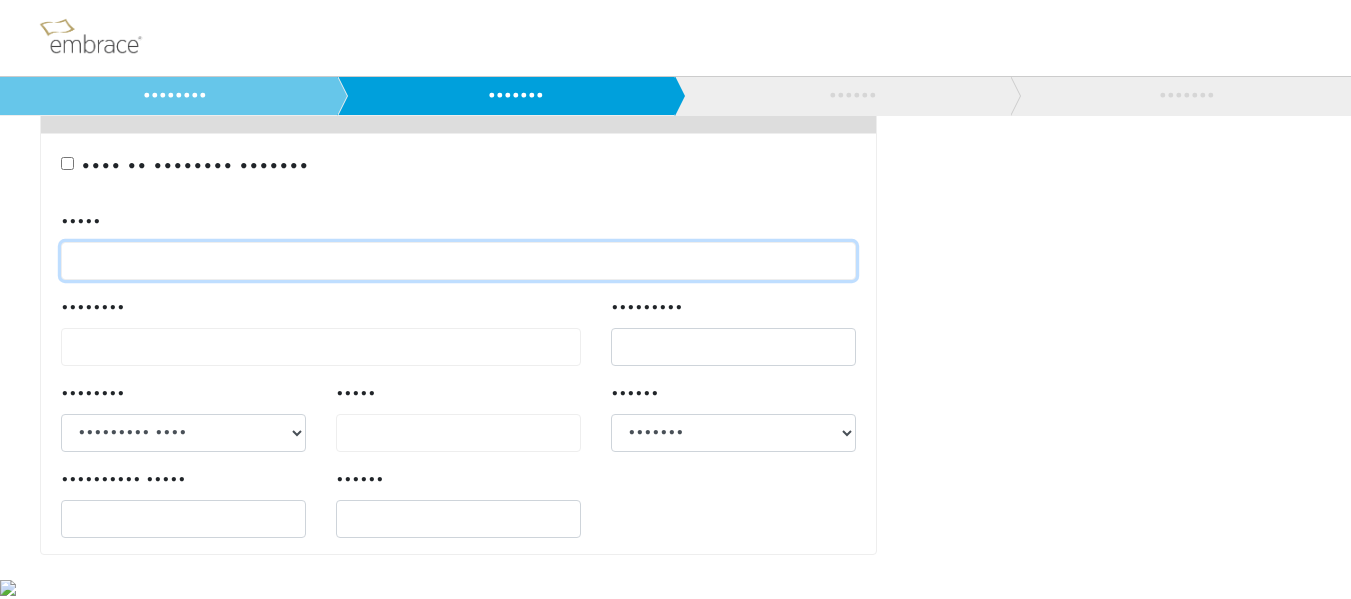 click on "•••••" at bounding box center (458, 261) 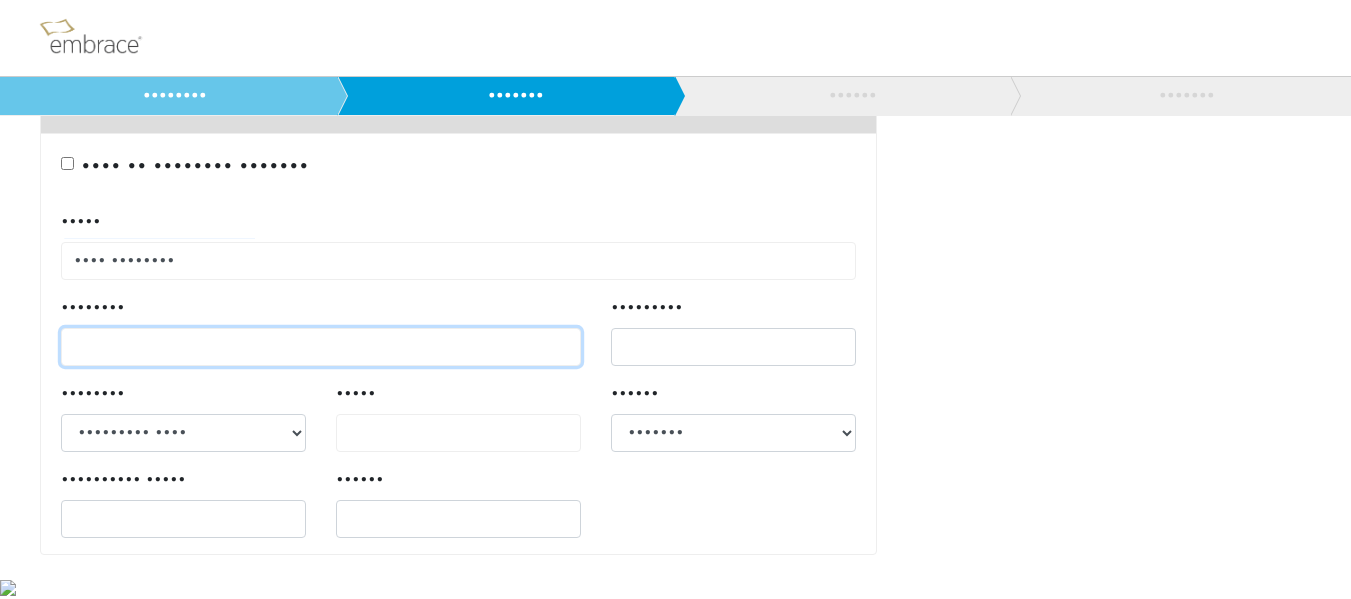 click on "••••••••" at bounding box center (321, 347) 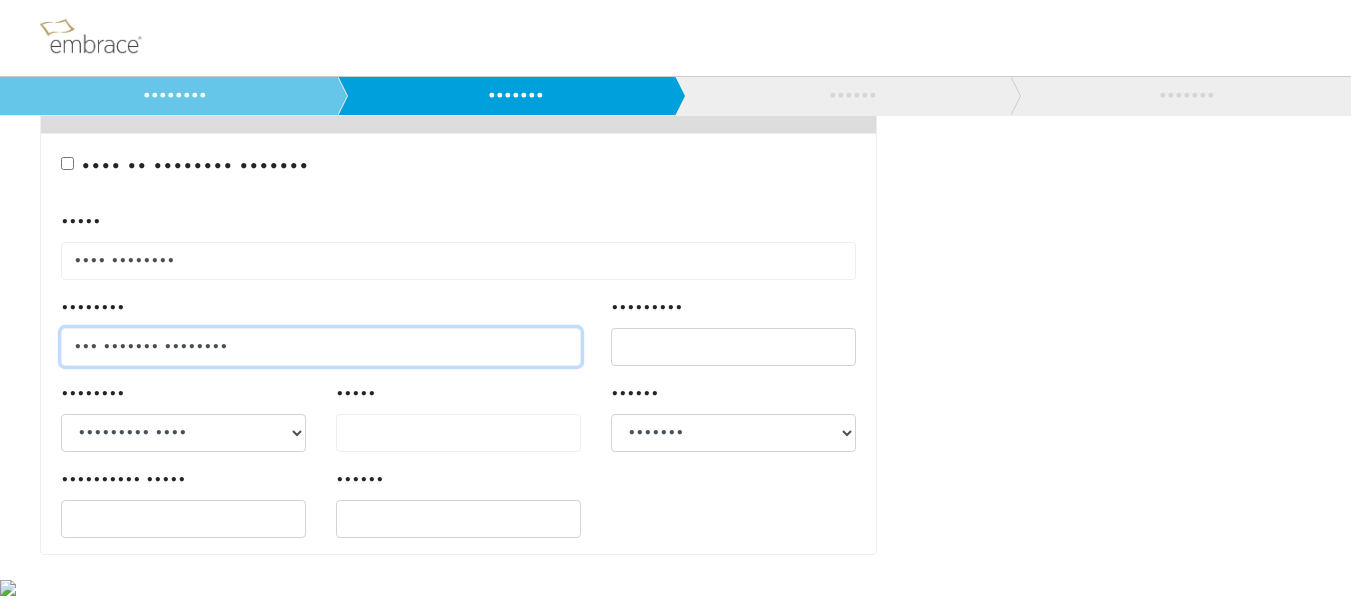 type on "••• ••••••• ••••••••" 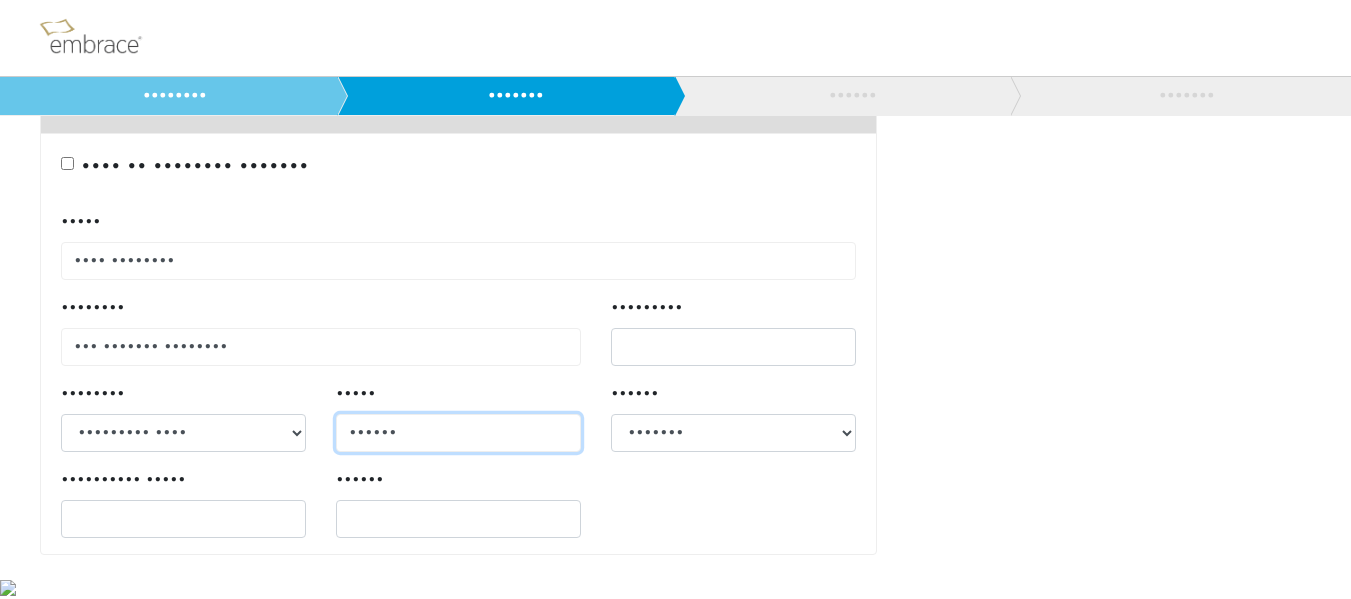 type on "••••••" 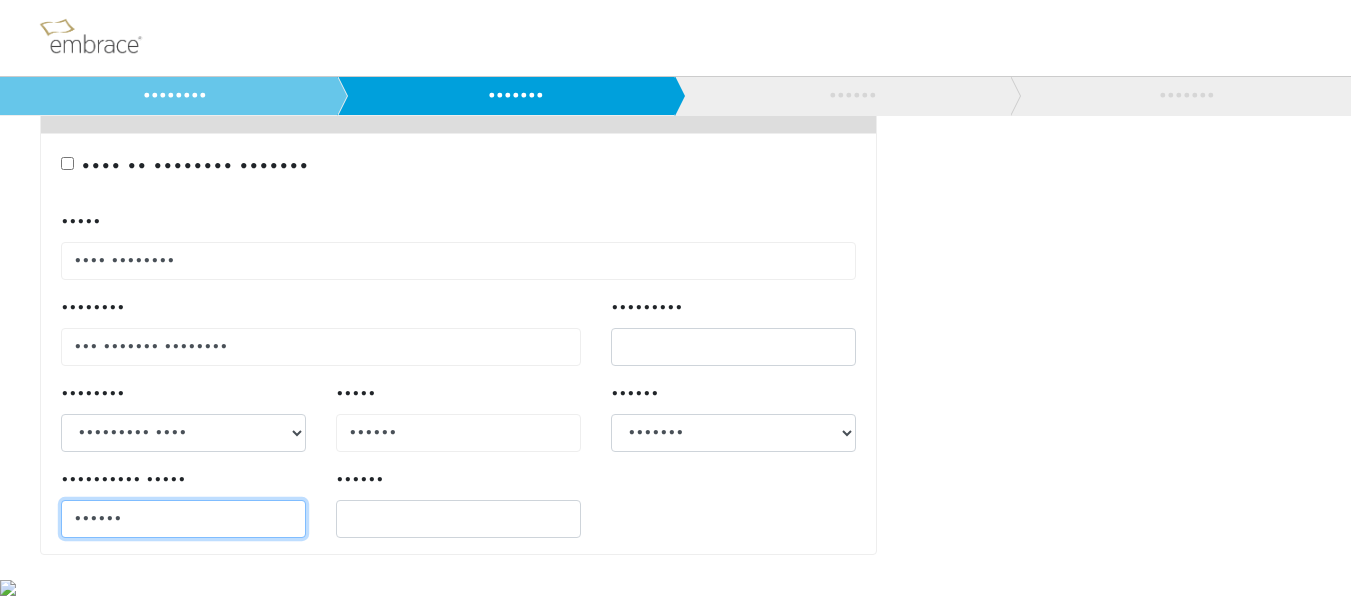 type on "••••••" 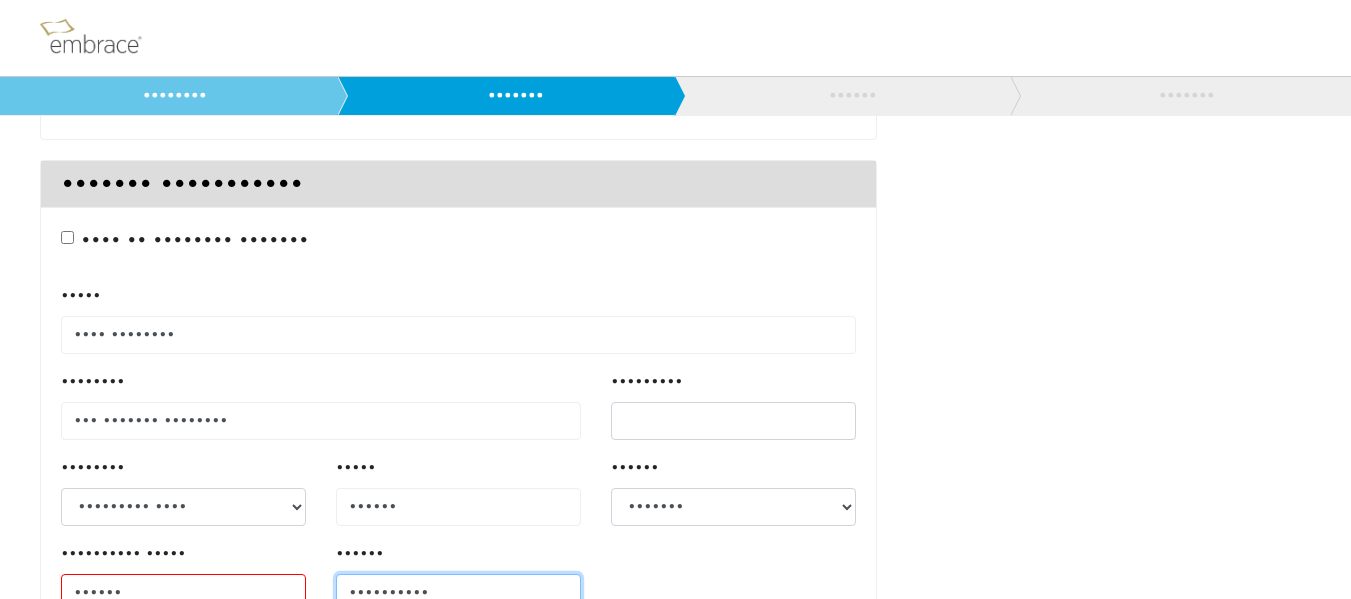 scroll, scrollTop: 306, scrollLeft: 0, axis: vertical 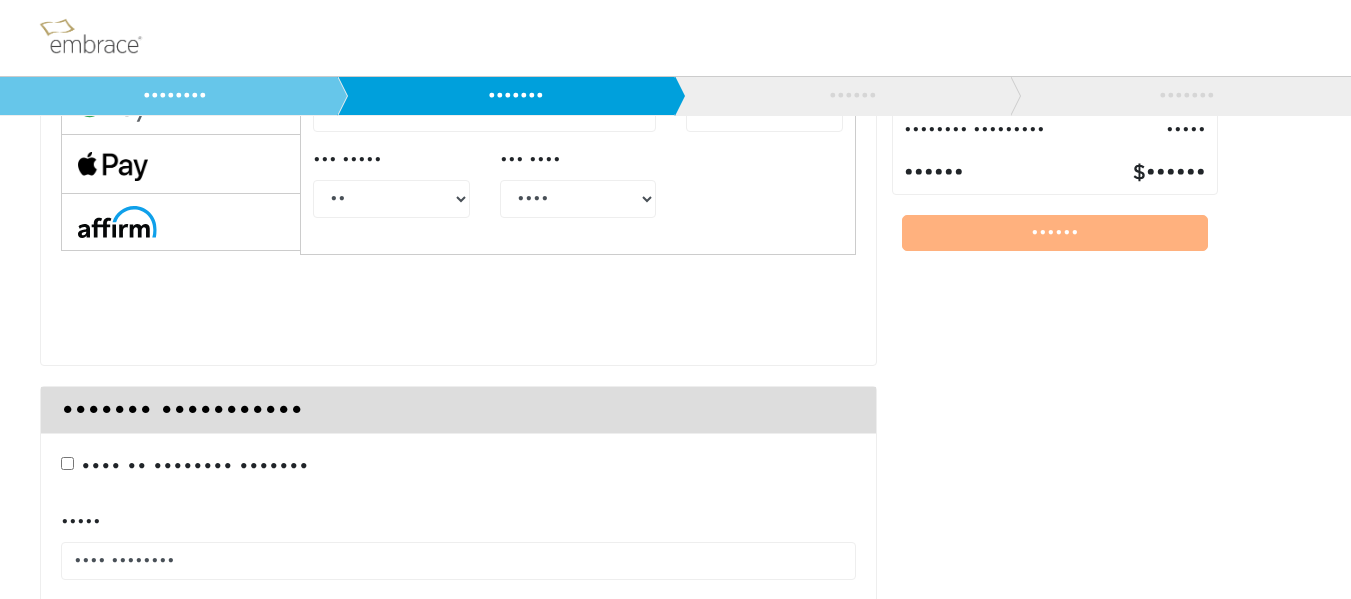 type on "••••••••••" 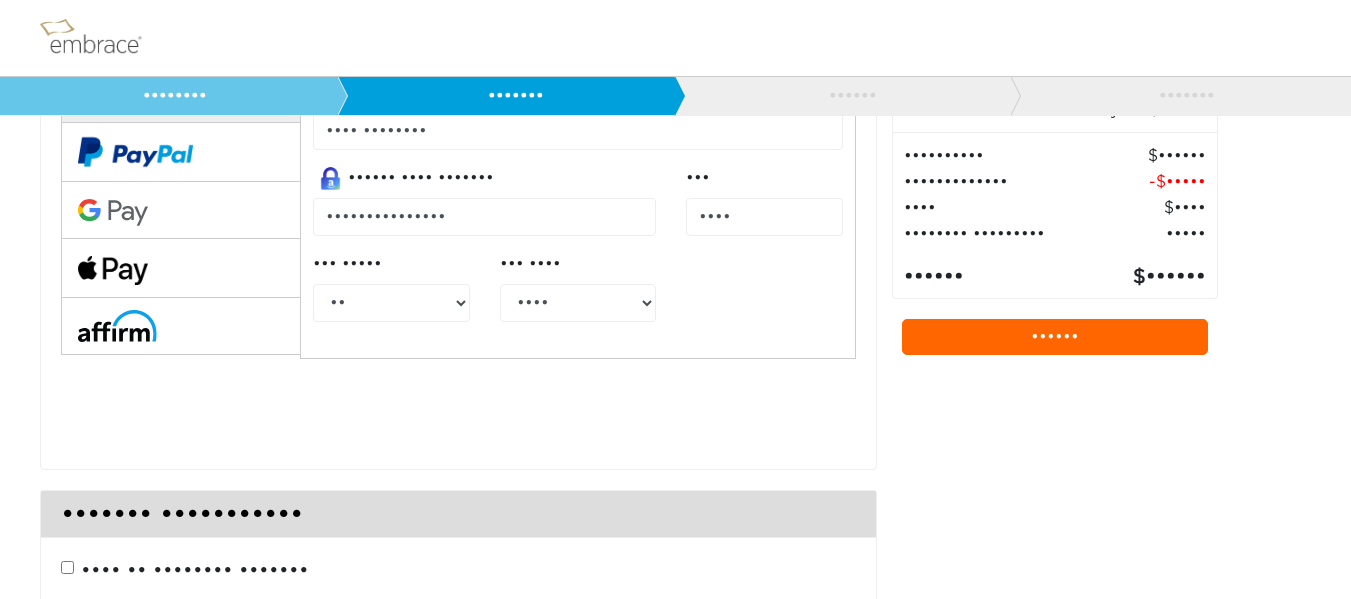 scroll, scrollTop: 606, scrollLeft: 0, axis: vertical 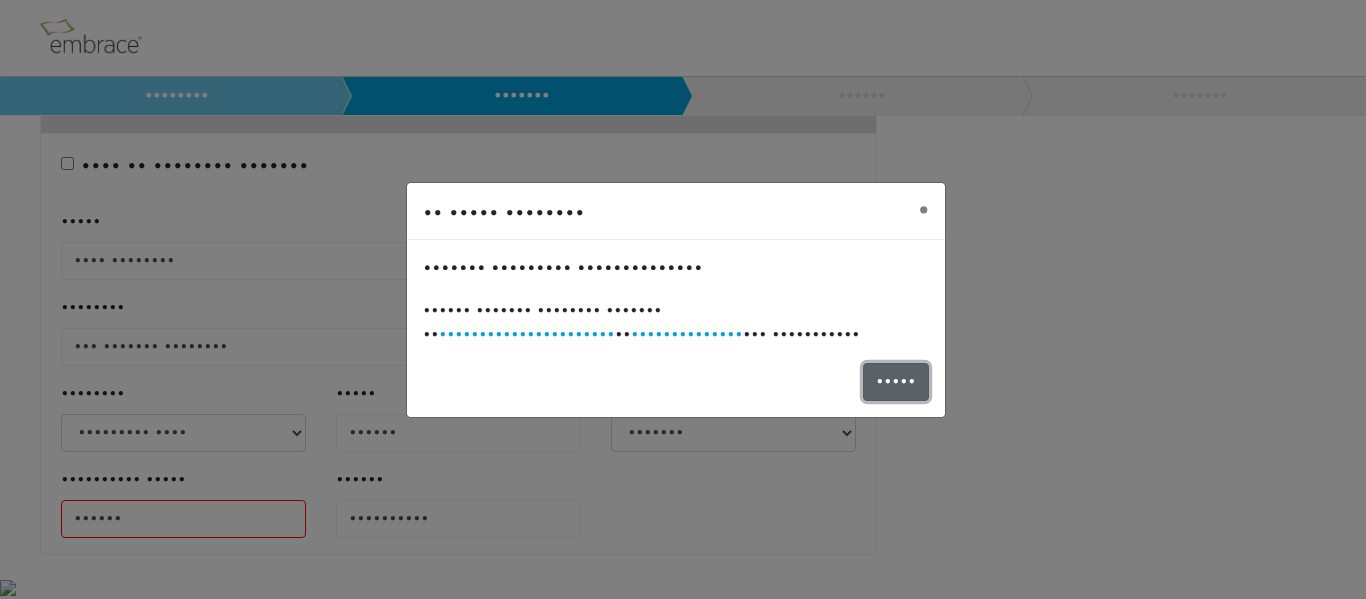 click on "•••••" at bounding box center [896, 382] 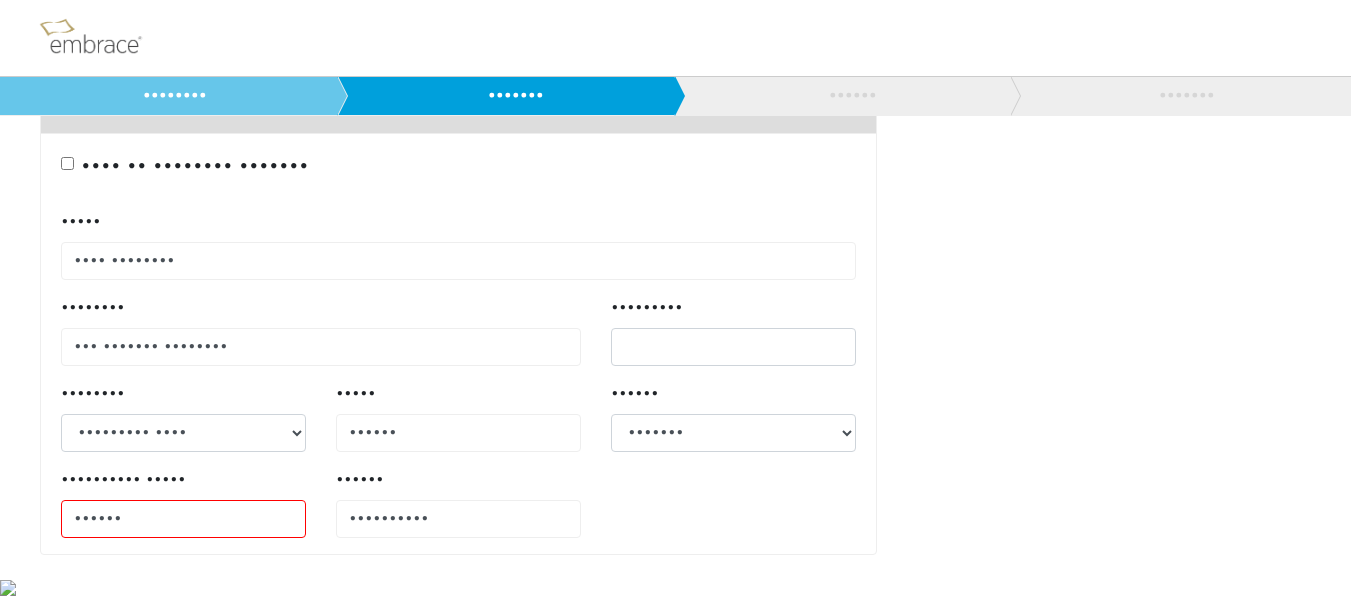 click on "•••• •• •••••••• •••••••" at bounding box center [195, 167] 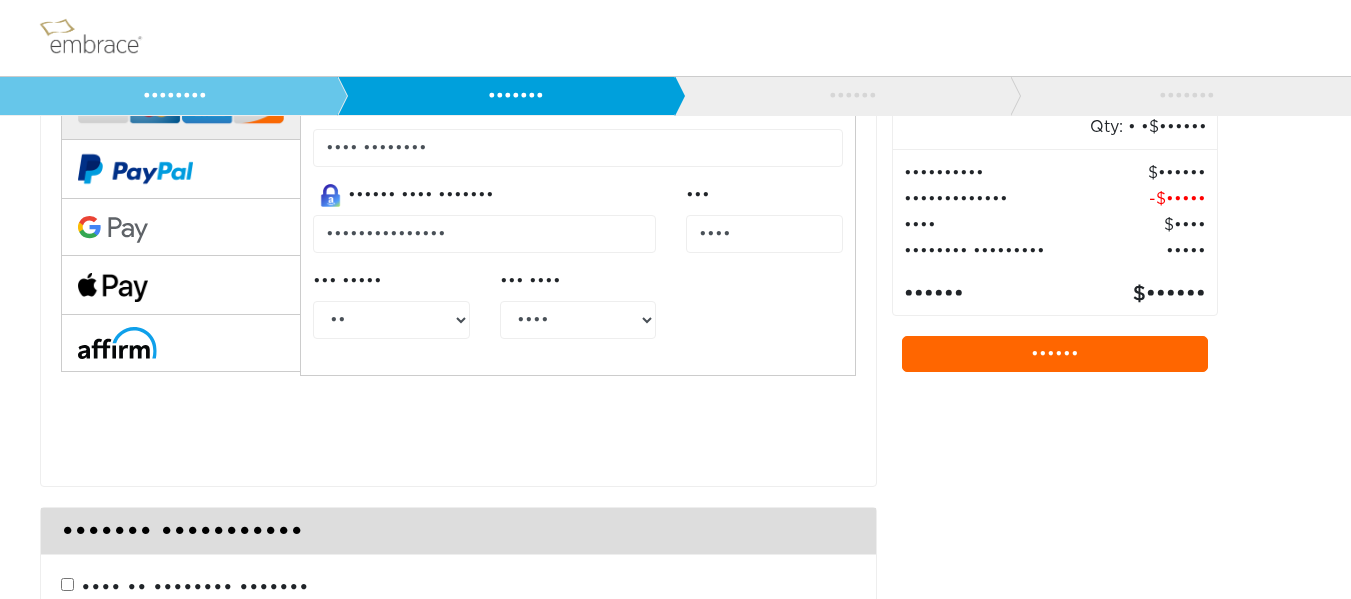 scroll, scrollTop: 200, scrollLeft: 0, axis: vertical 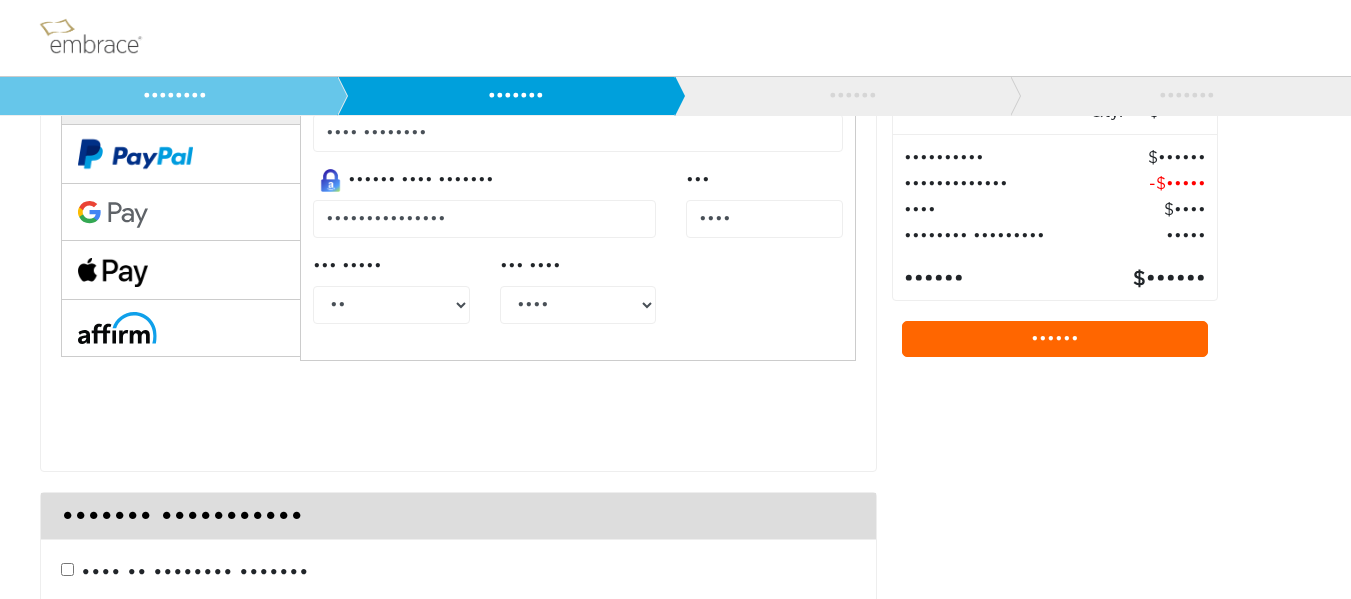 click on "••••••" at bounding box center (1054, 339) 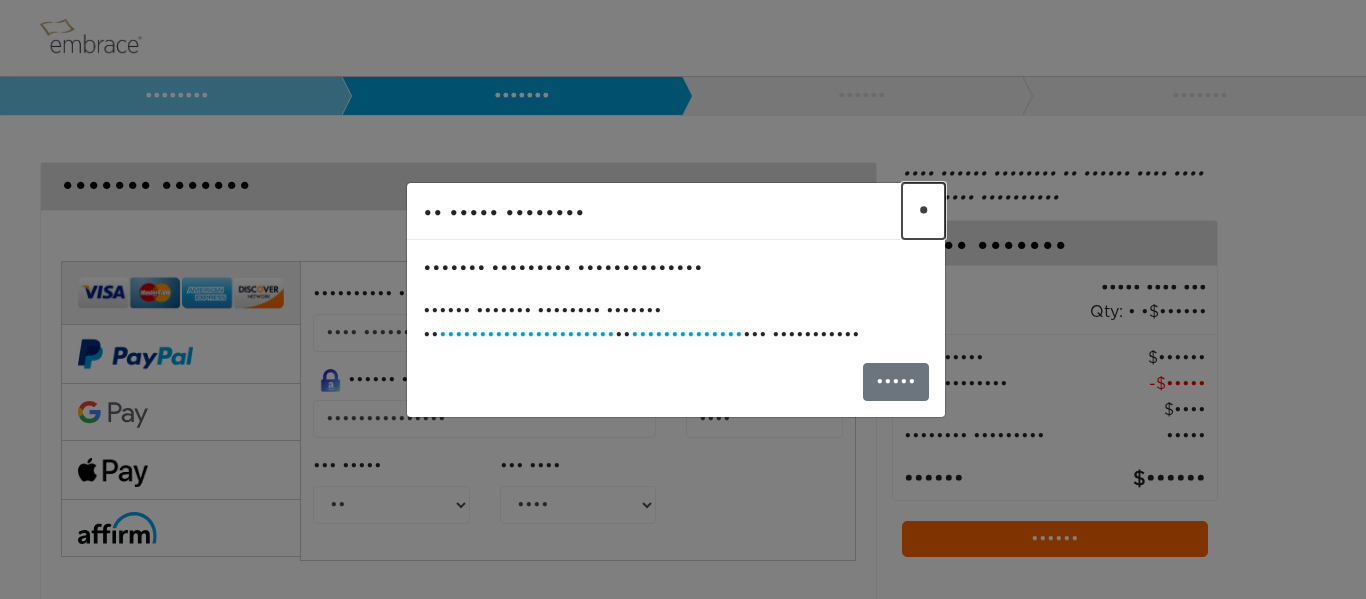 click on "•" at bounding box center [923, 211] 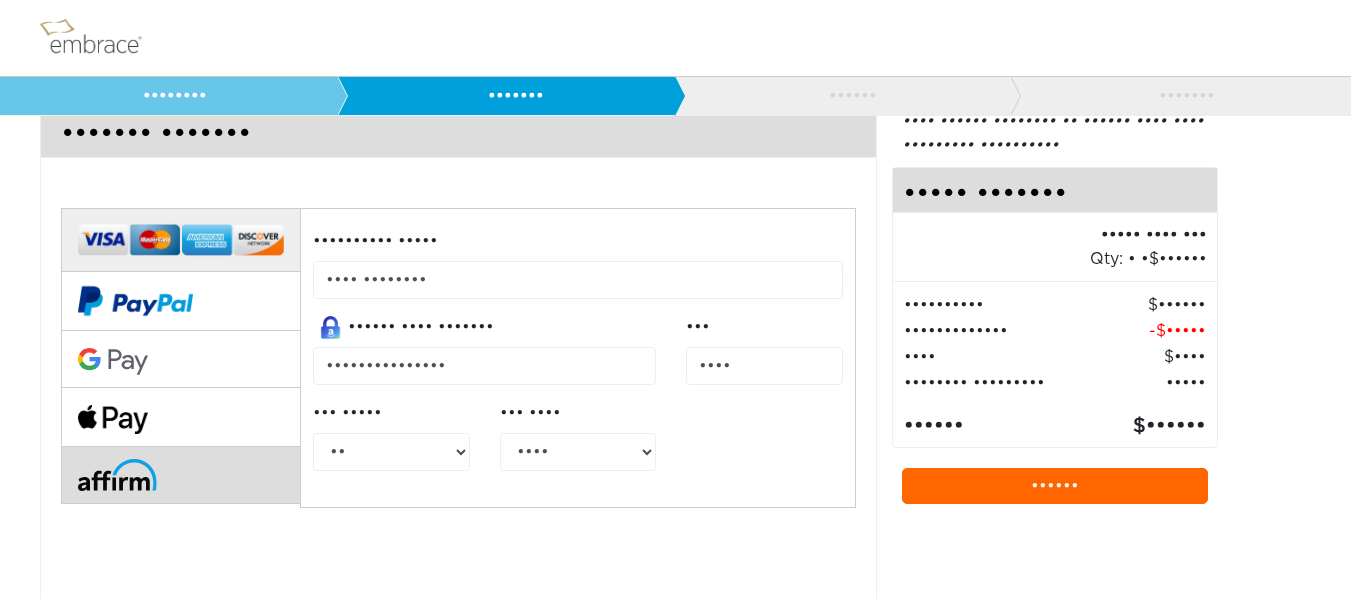 scroll, scrollTop: 0, scrollLeft: 0, axis: both 